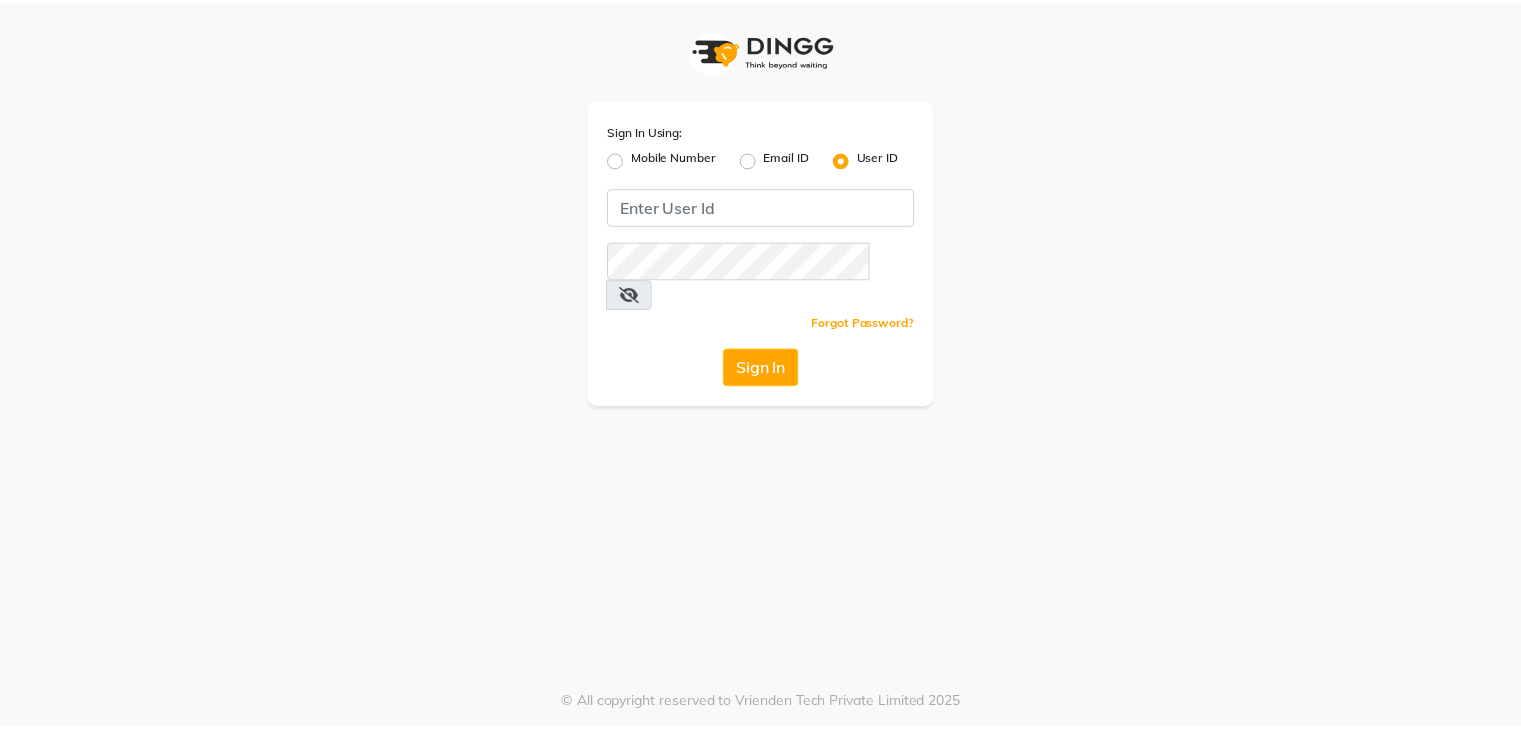 scroll, scrollTop: 0, scrollLeft: 0, axis: both 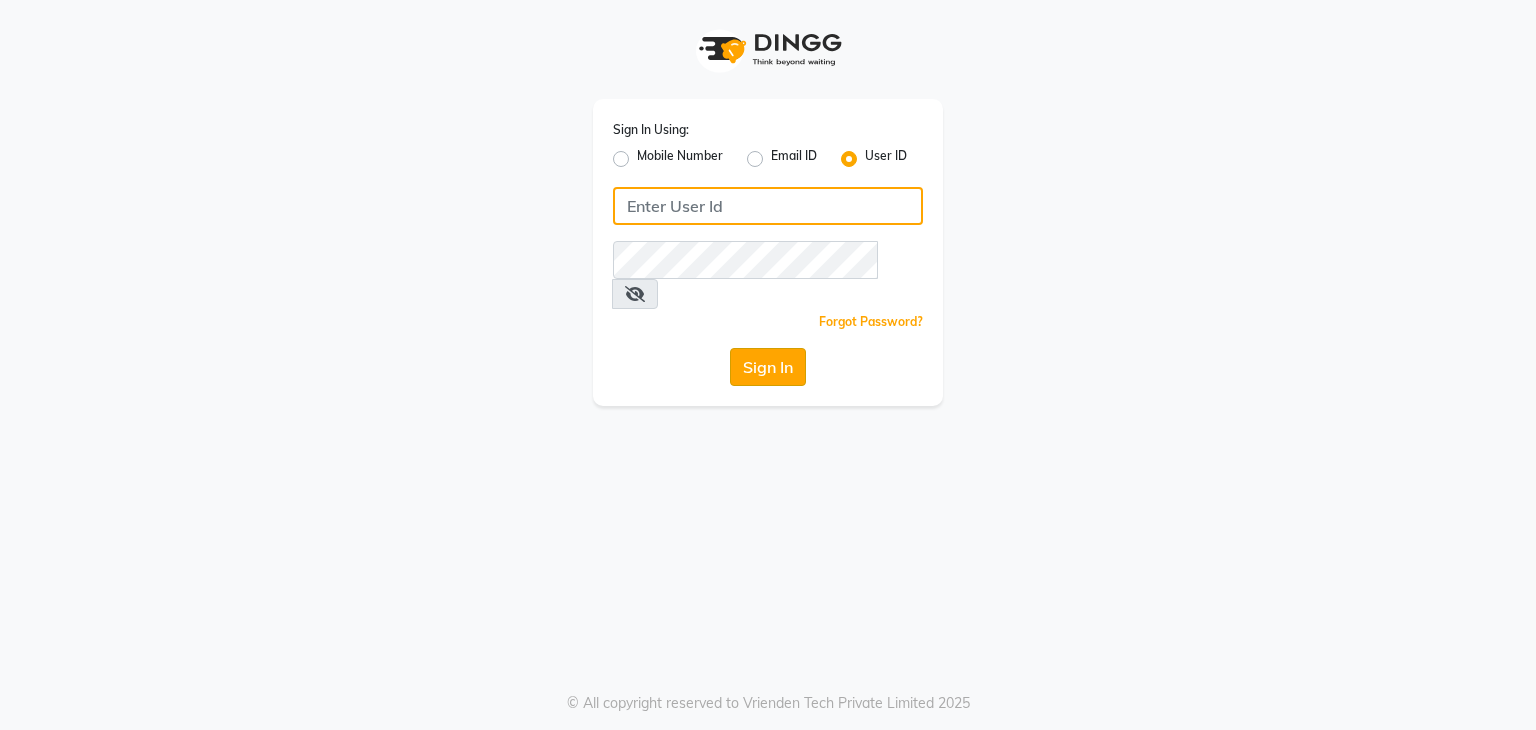 type on "[BRAND]" 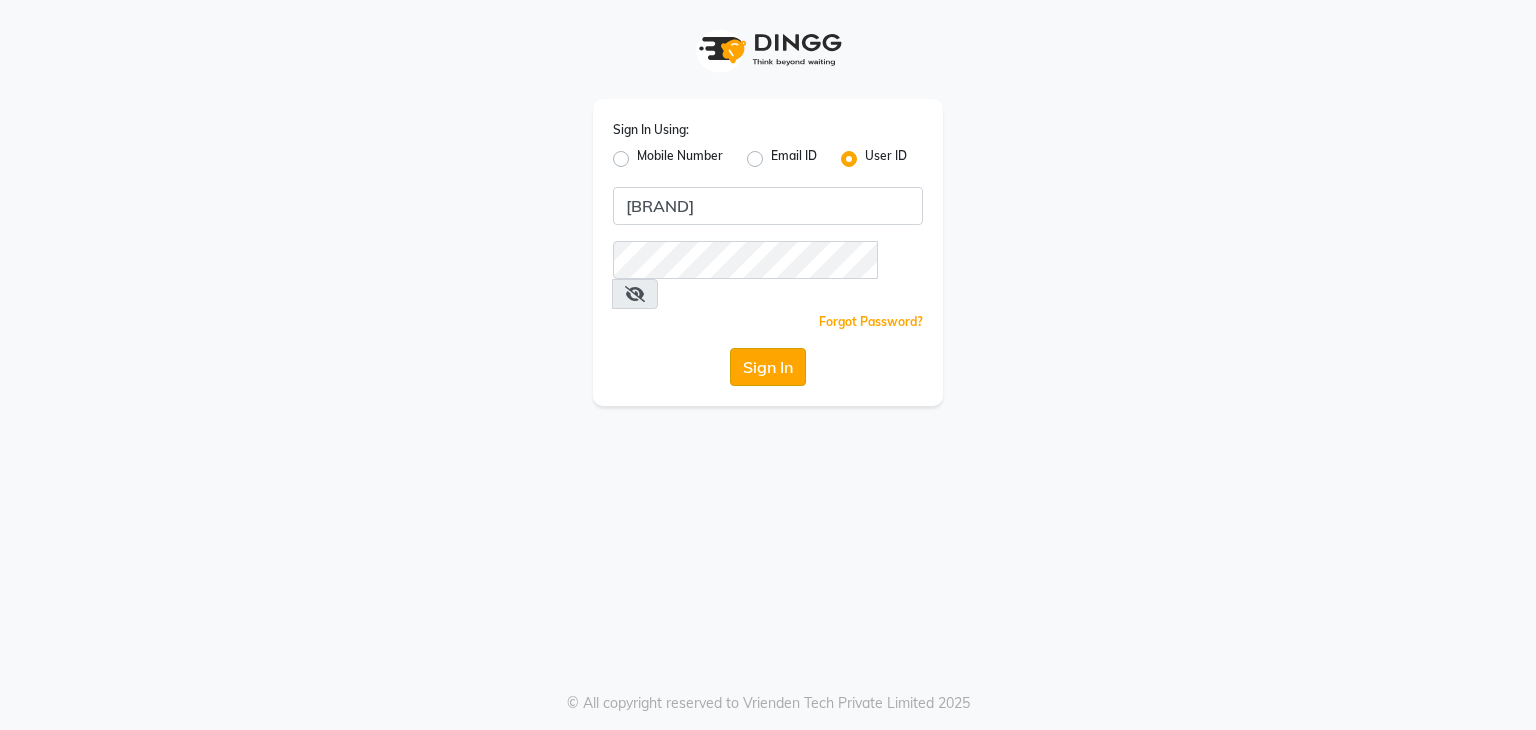 click on "Sign In" 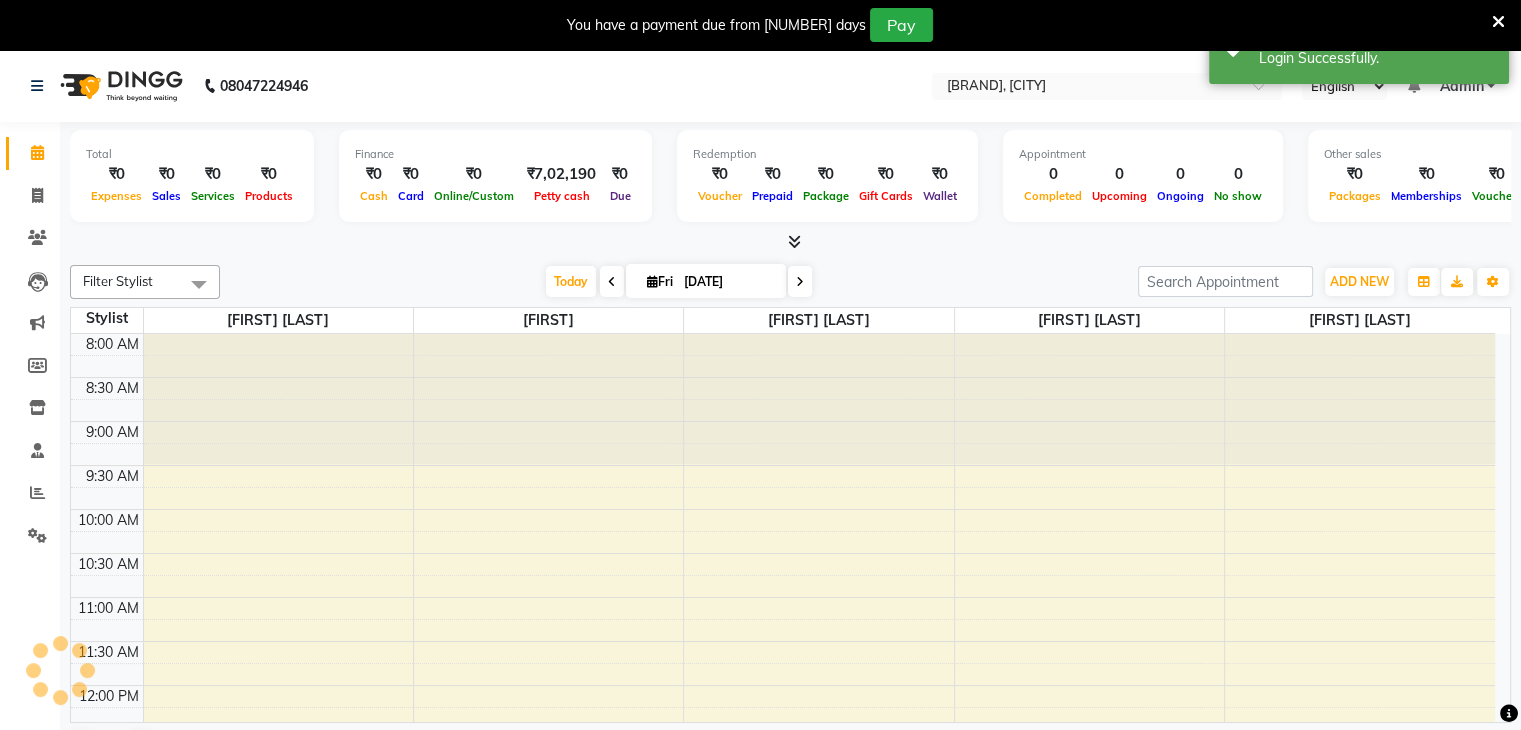 scroll, scrollTop: 0, scrollLeft: 0, axis: both 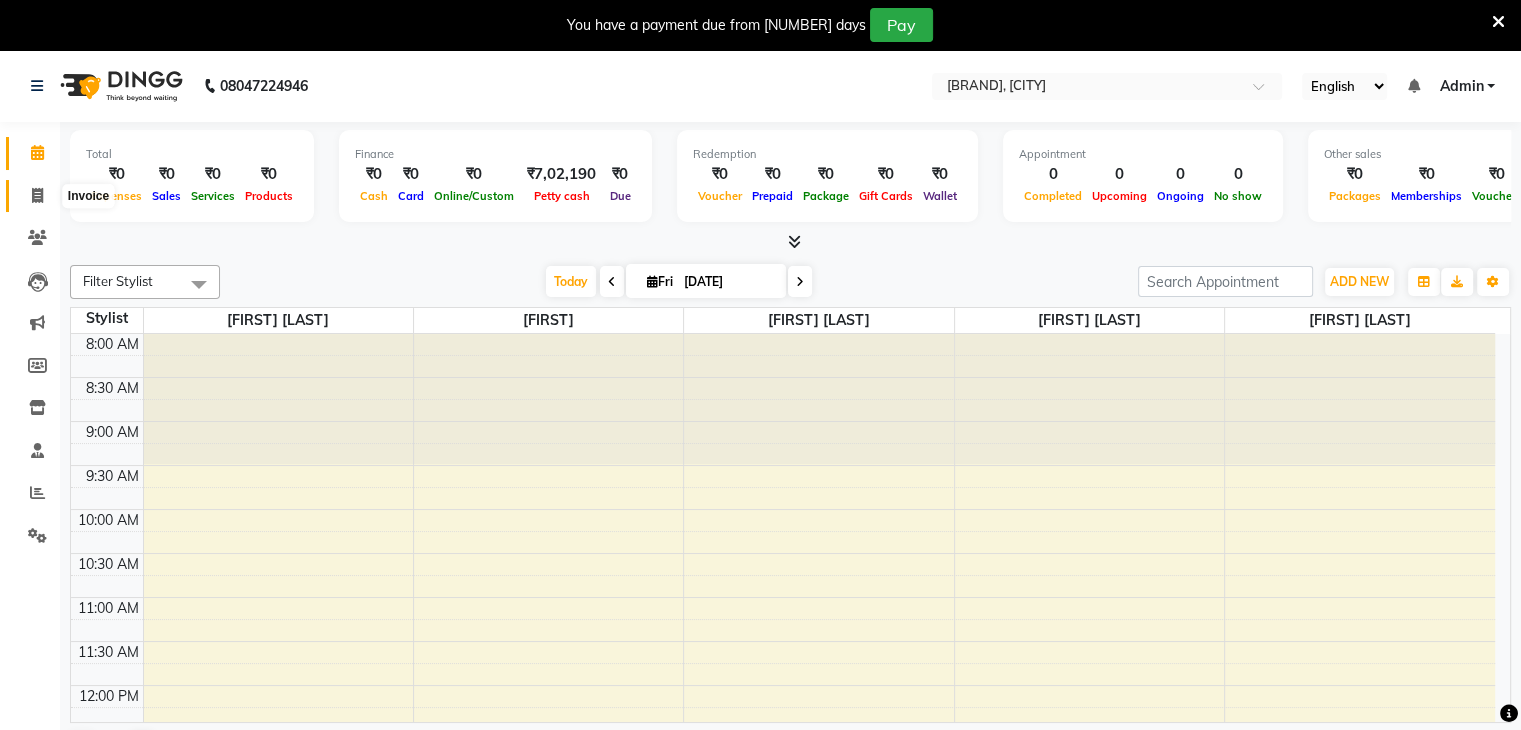 click 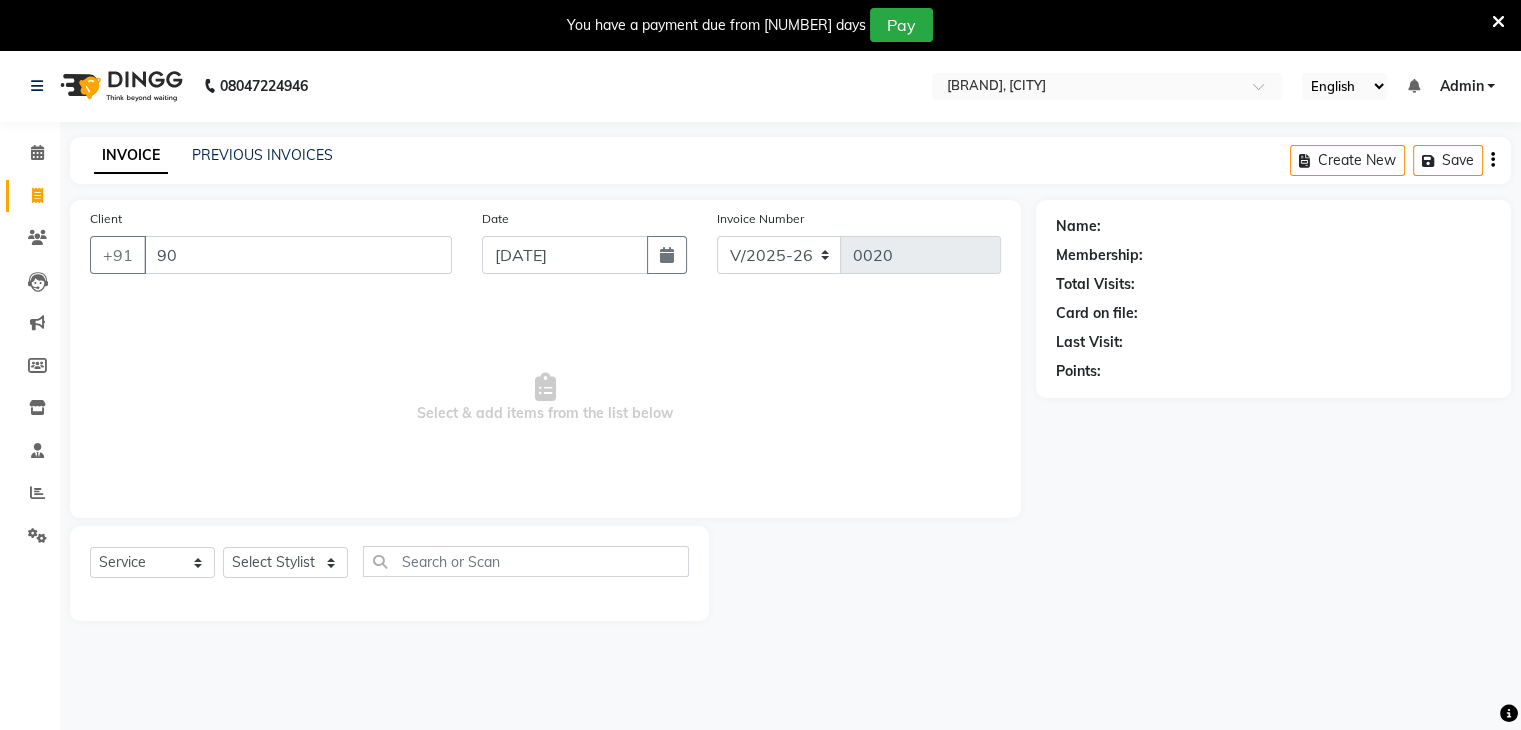 type on "9" 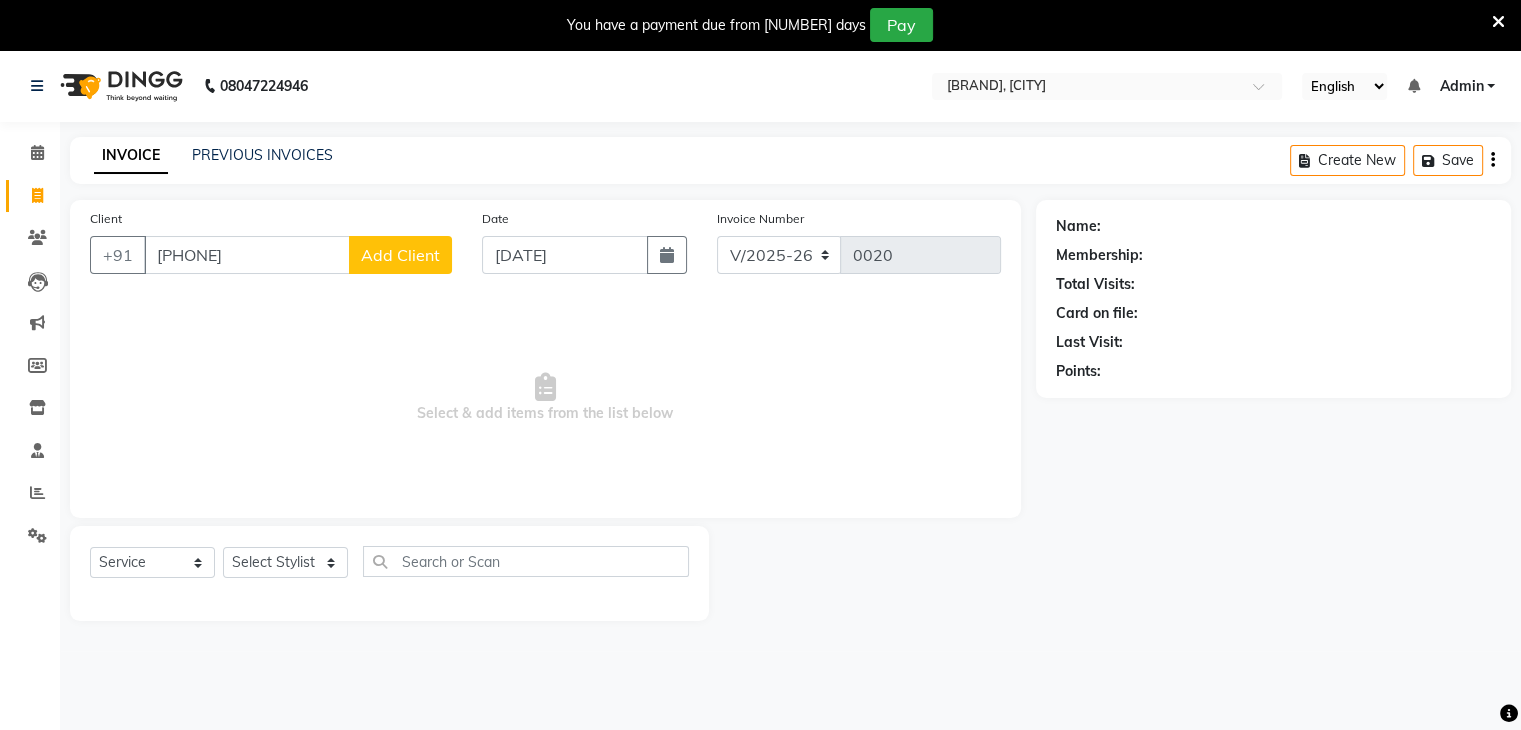 type on "[PHONE]" 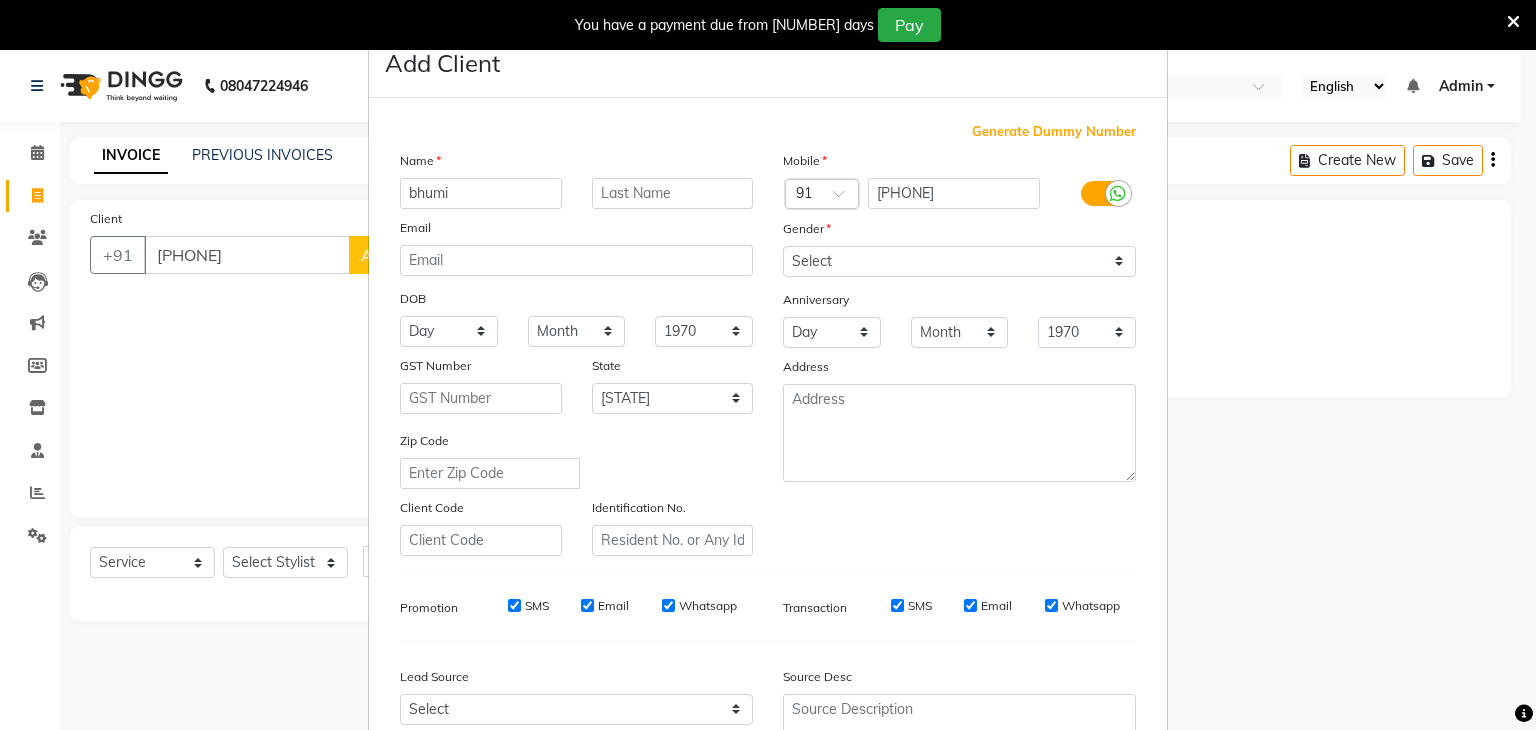 type on "bhumi" 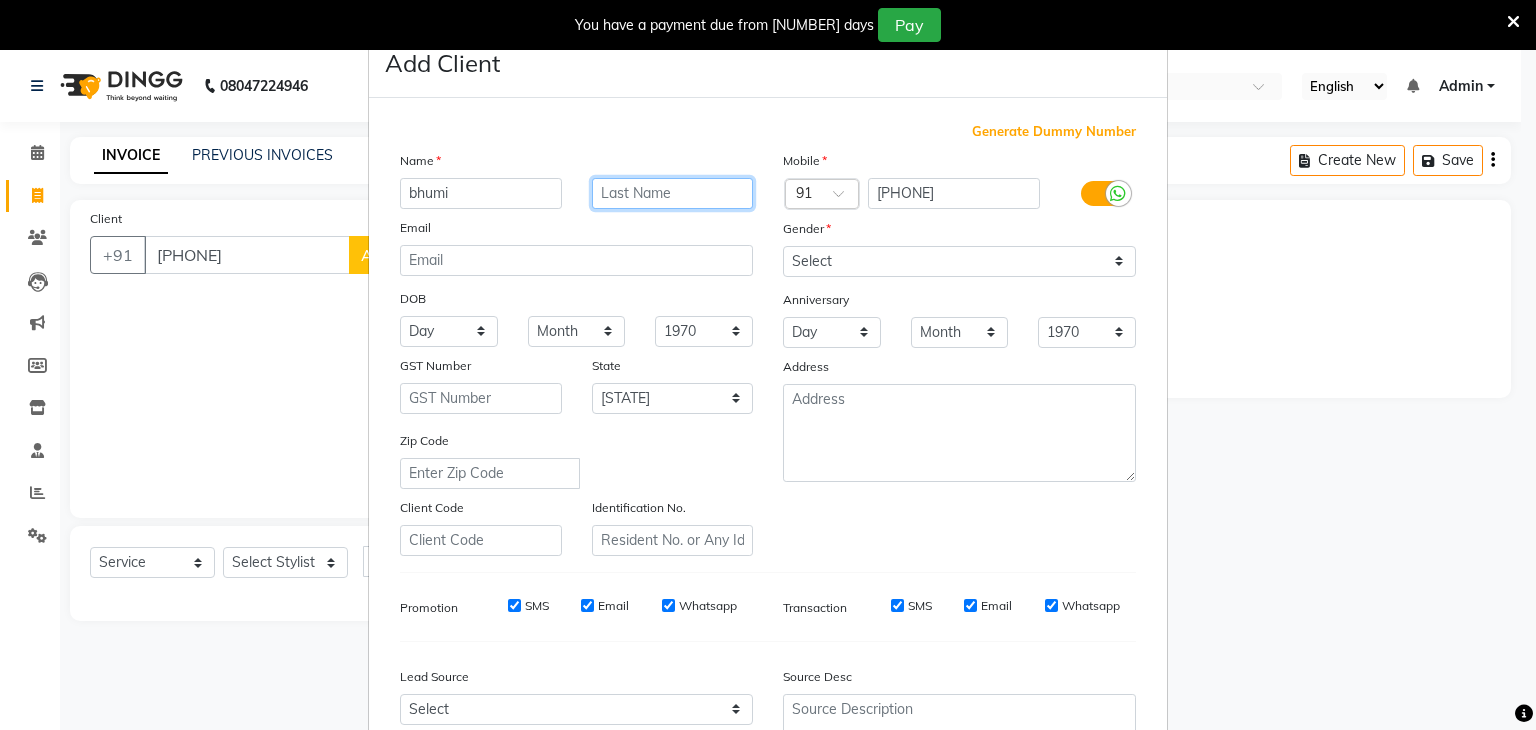 click at bounding box center [673, 193] 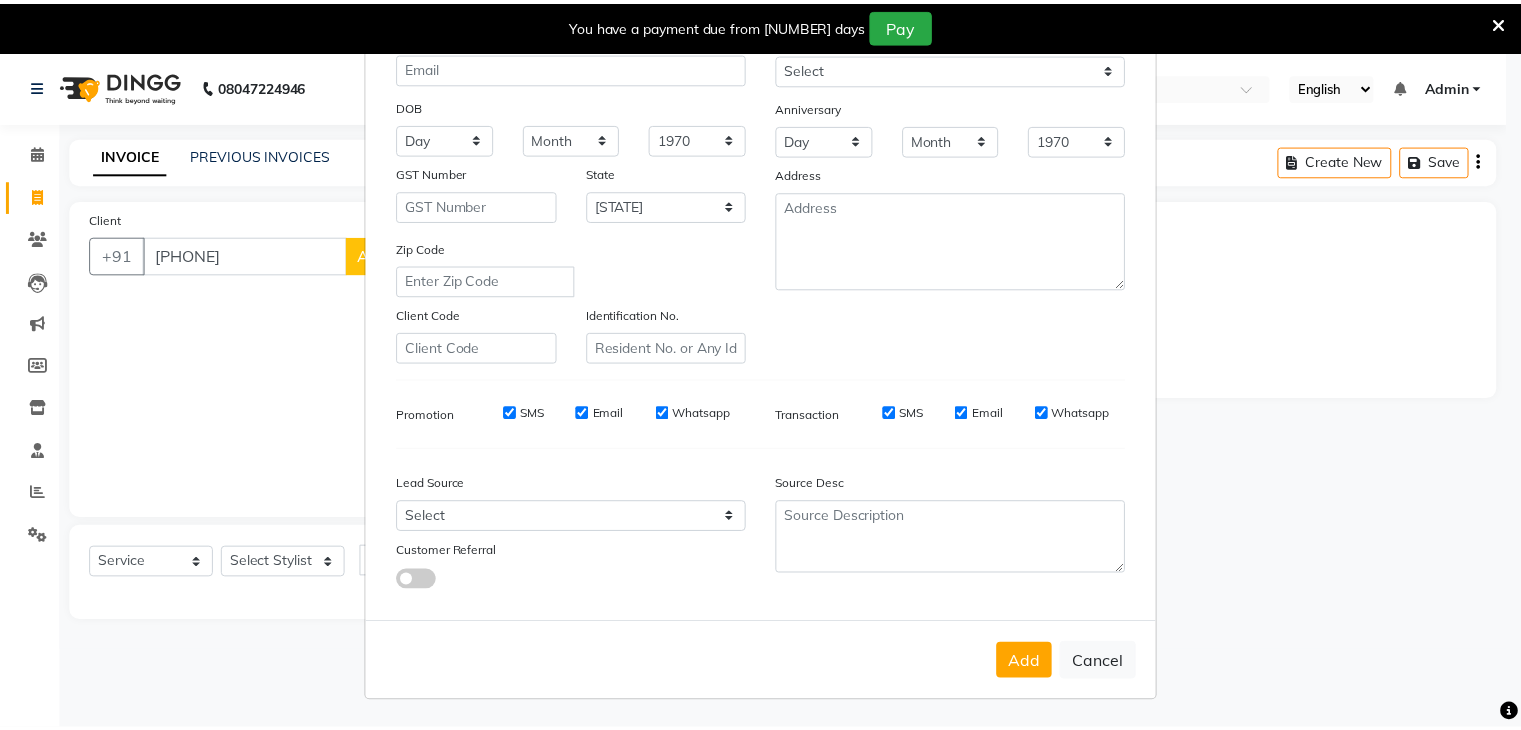scroll, scrollTop: 203, scrollLeft: 0, axis: vertical 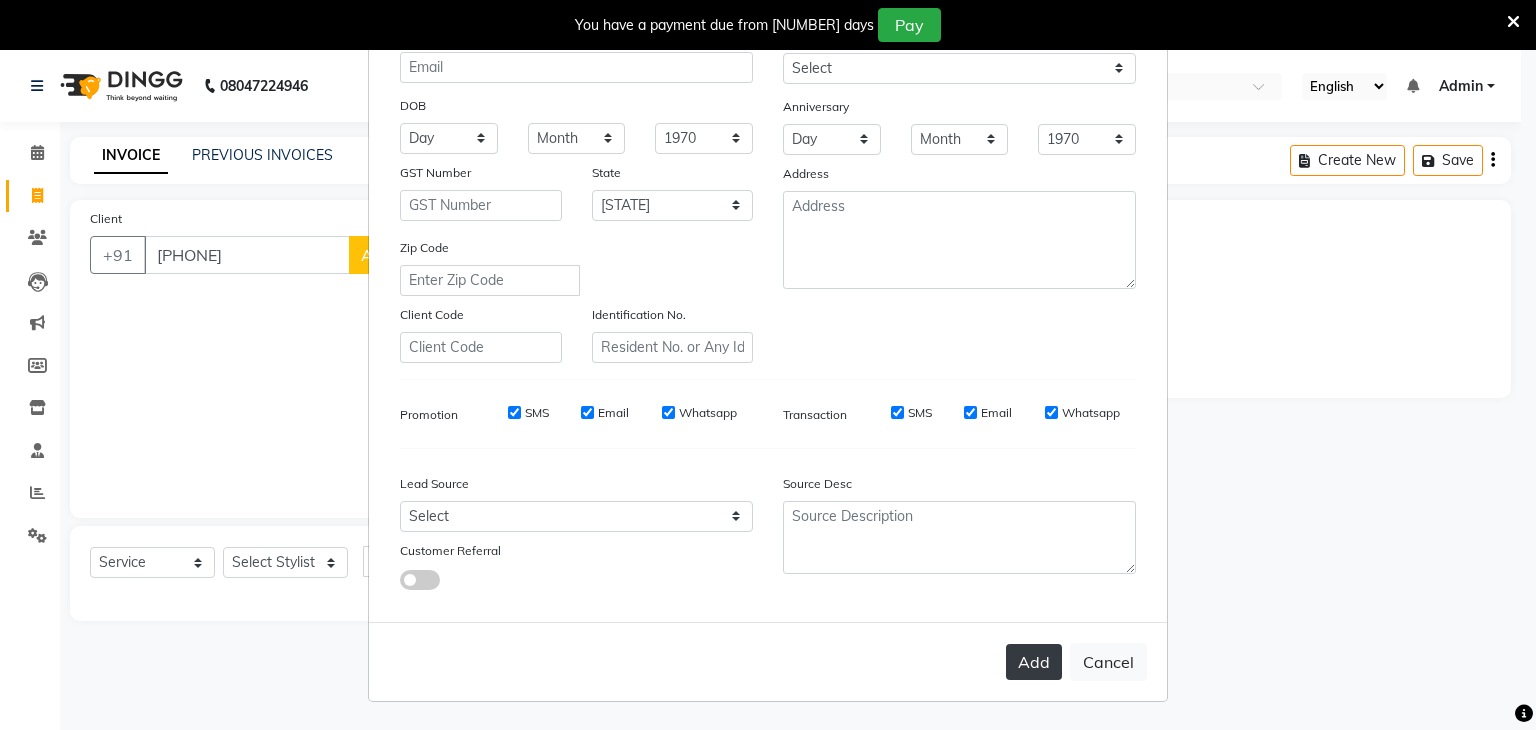 type on "parmar" 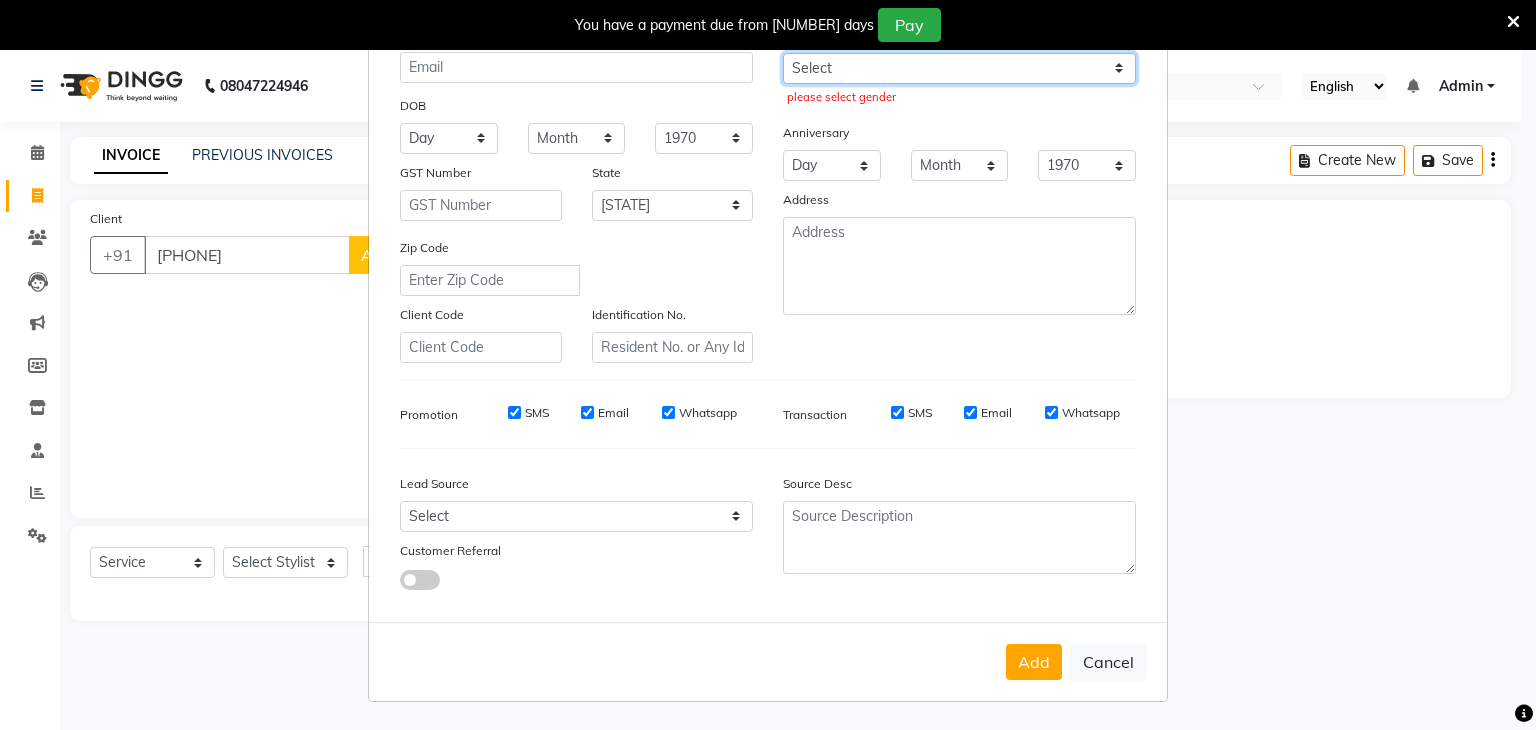click on "Select Male Female Other Prefer Not To Say" at bounding box center [959, 68] 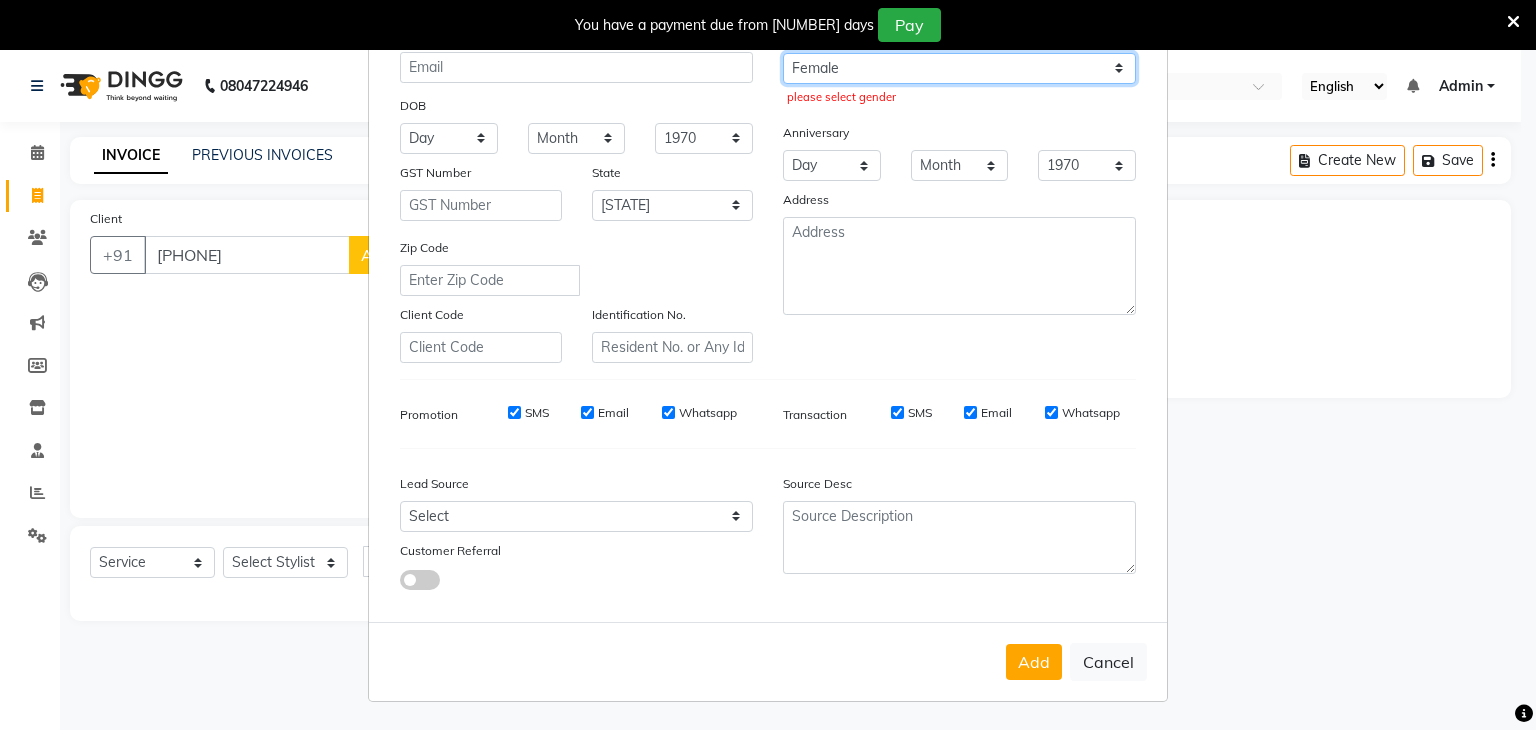 click on "Select Male Female Other Prefer Not To Say" at bounding box center [959, 68] 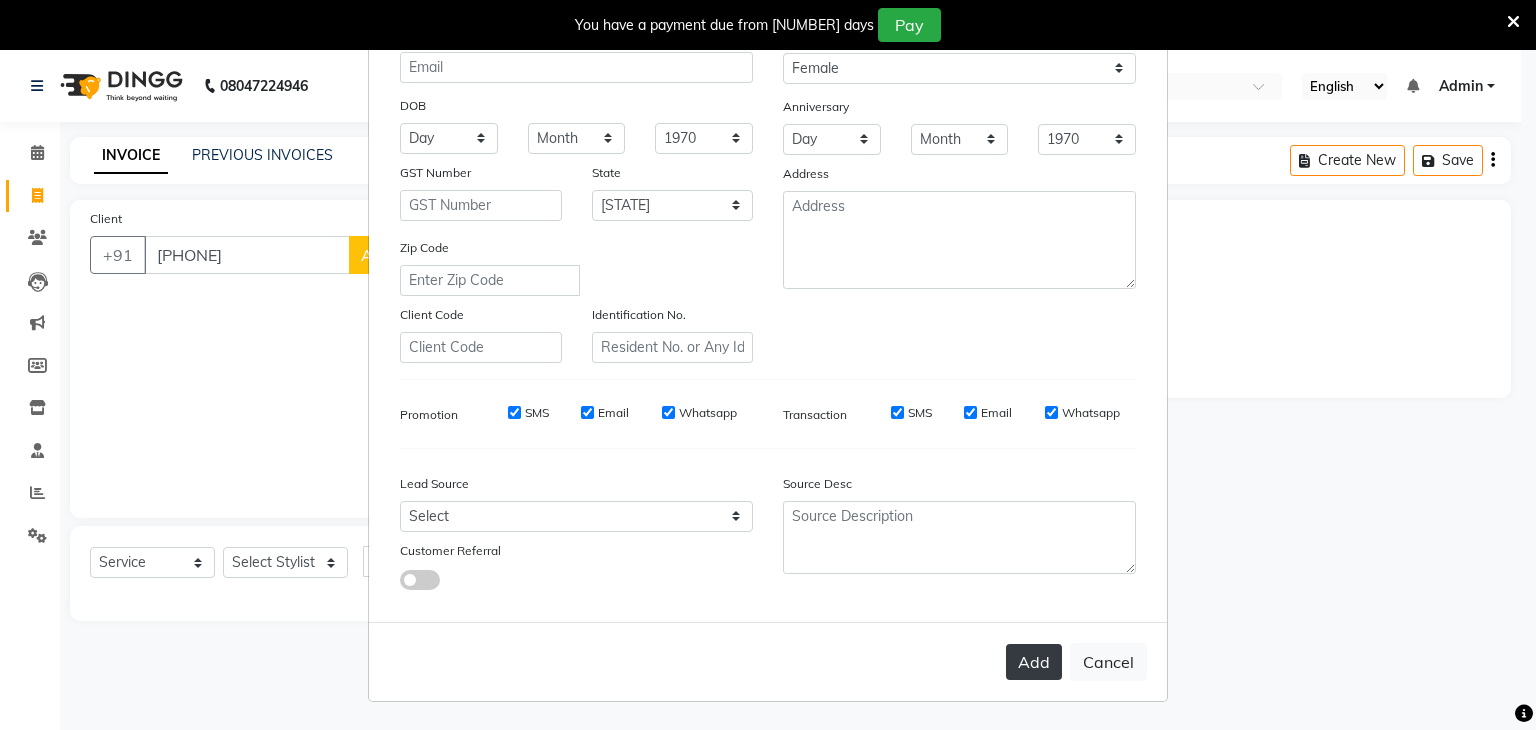 click on "Add" at bounding box center [1034, 662] 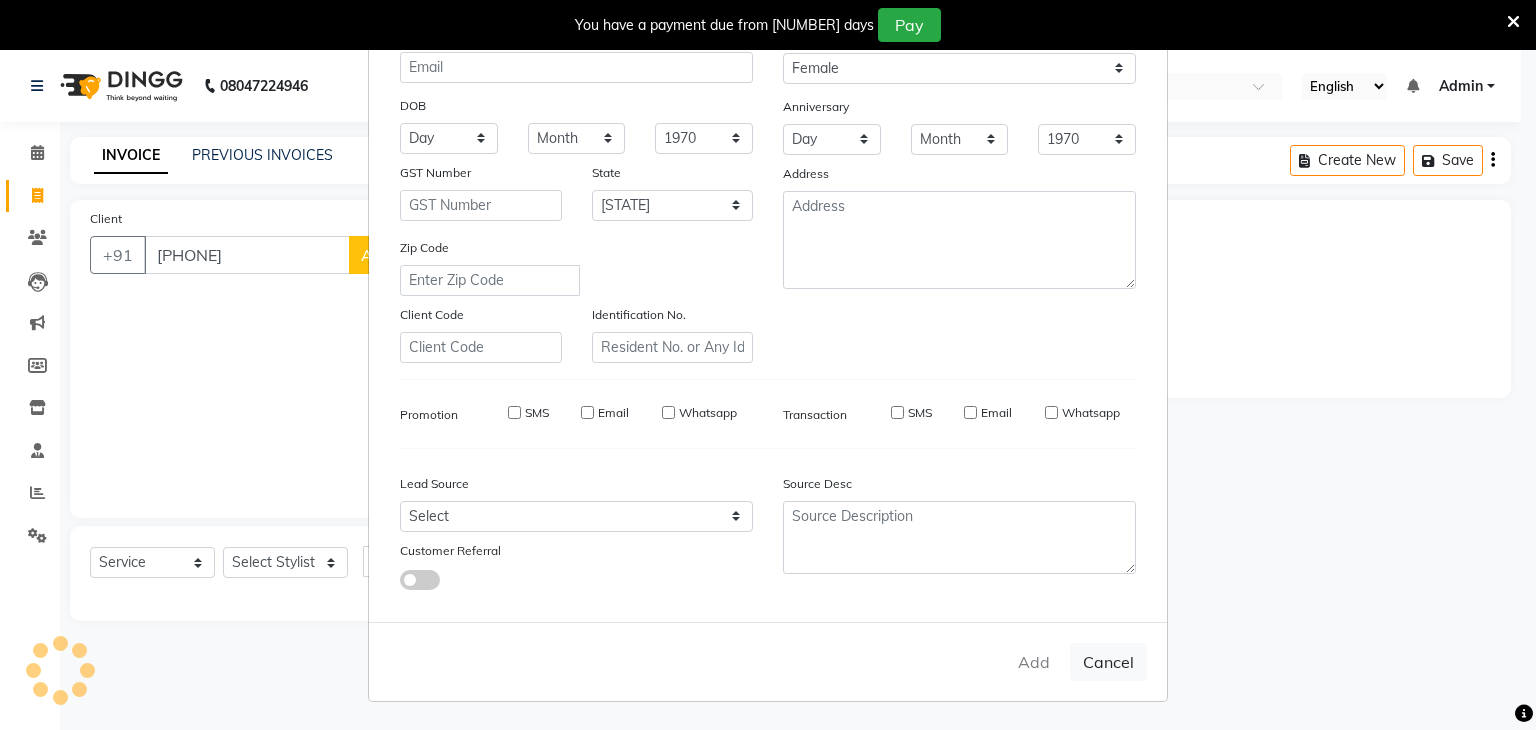 type 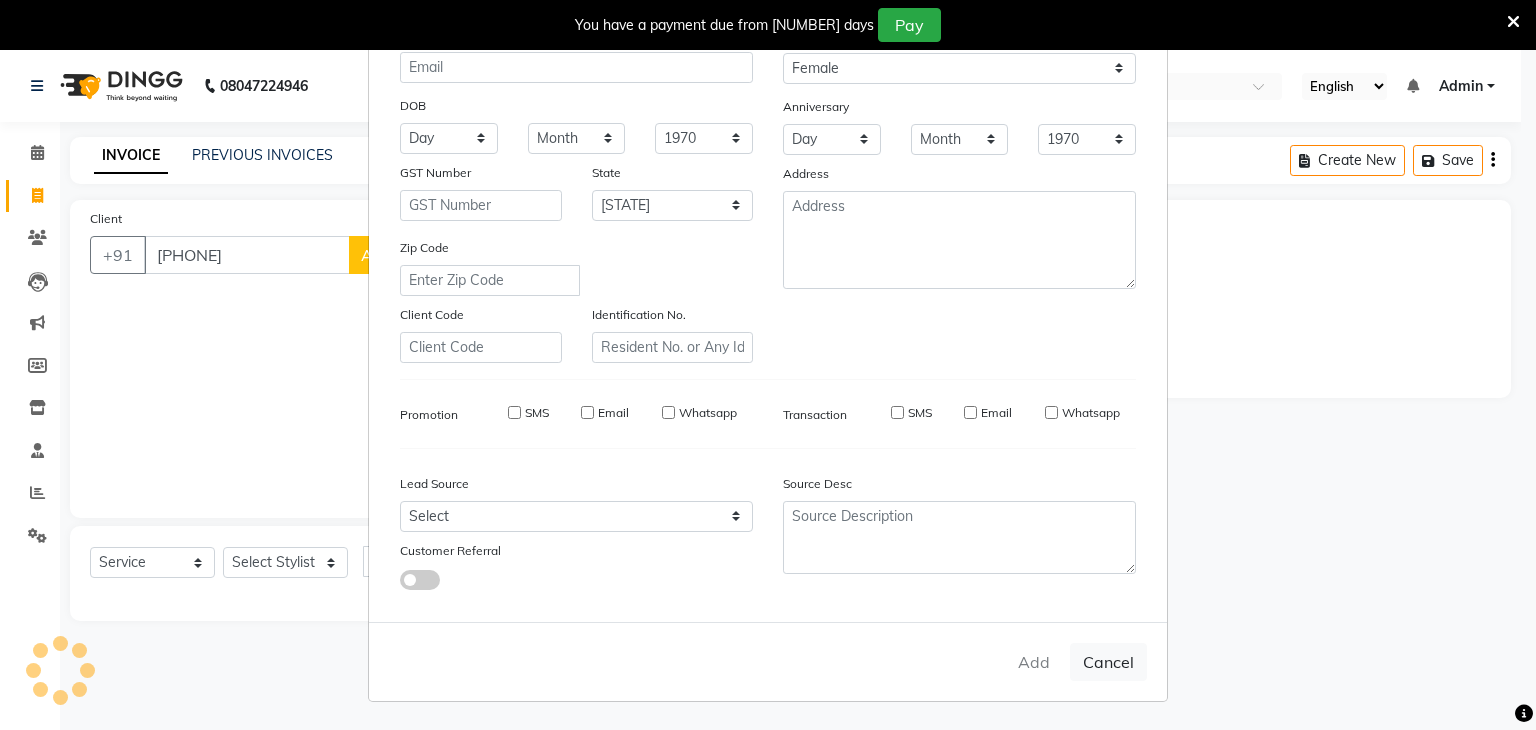 select 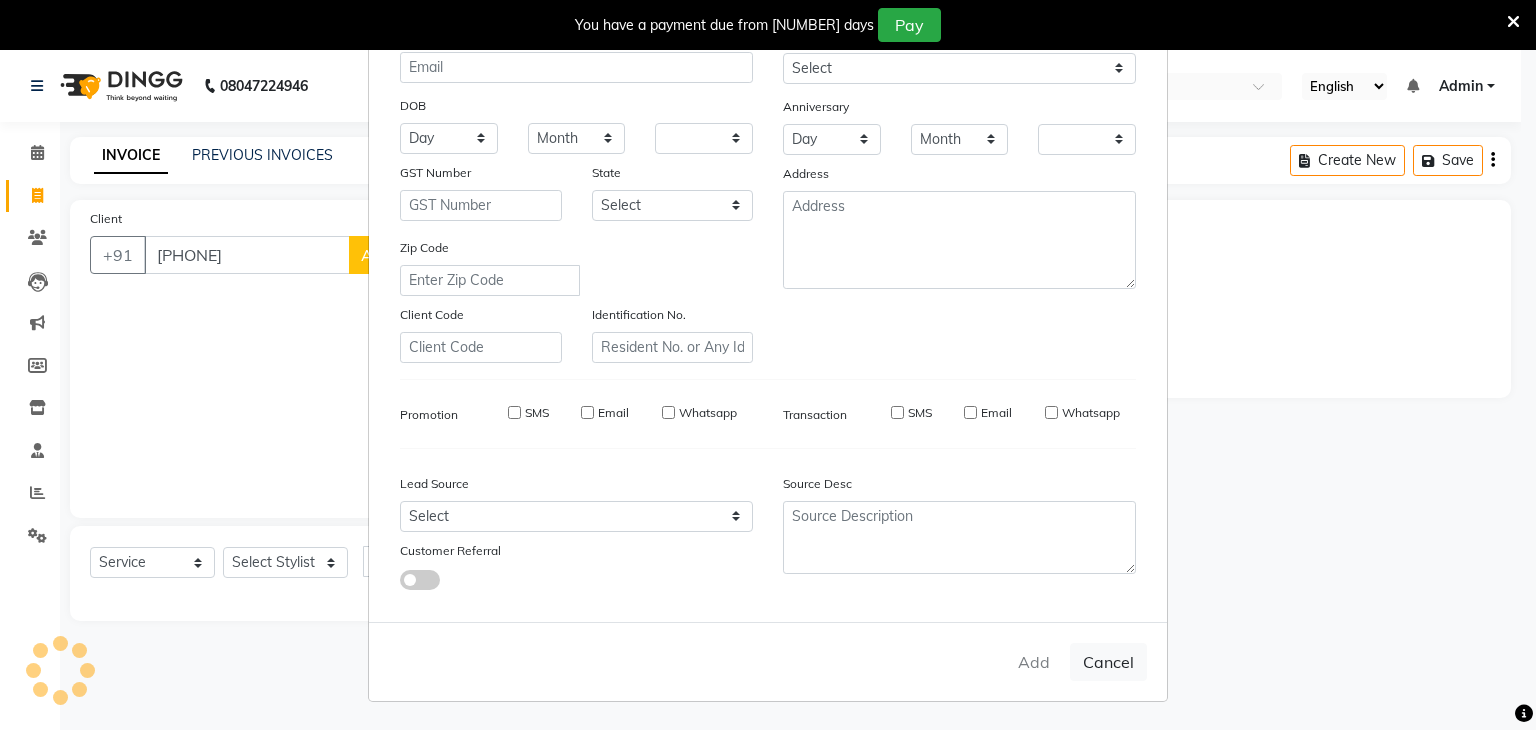 checkbox on "false" 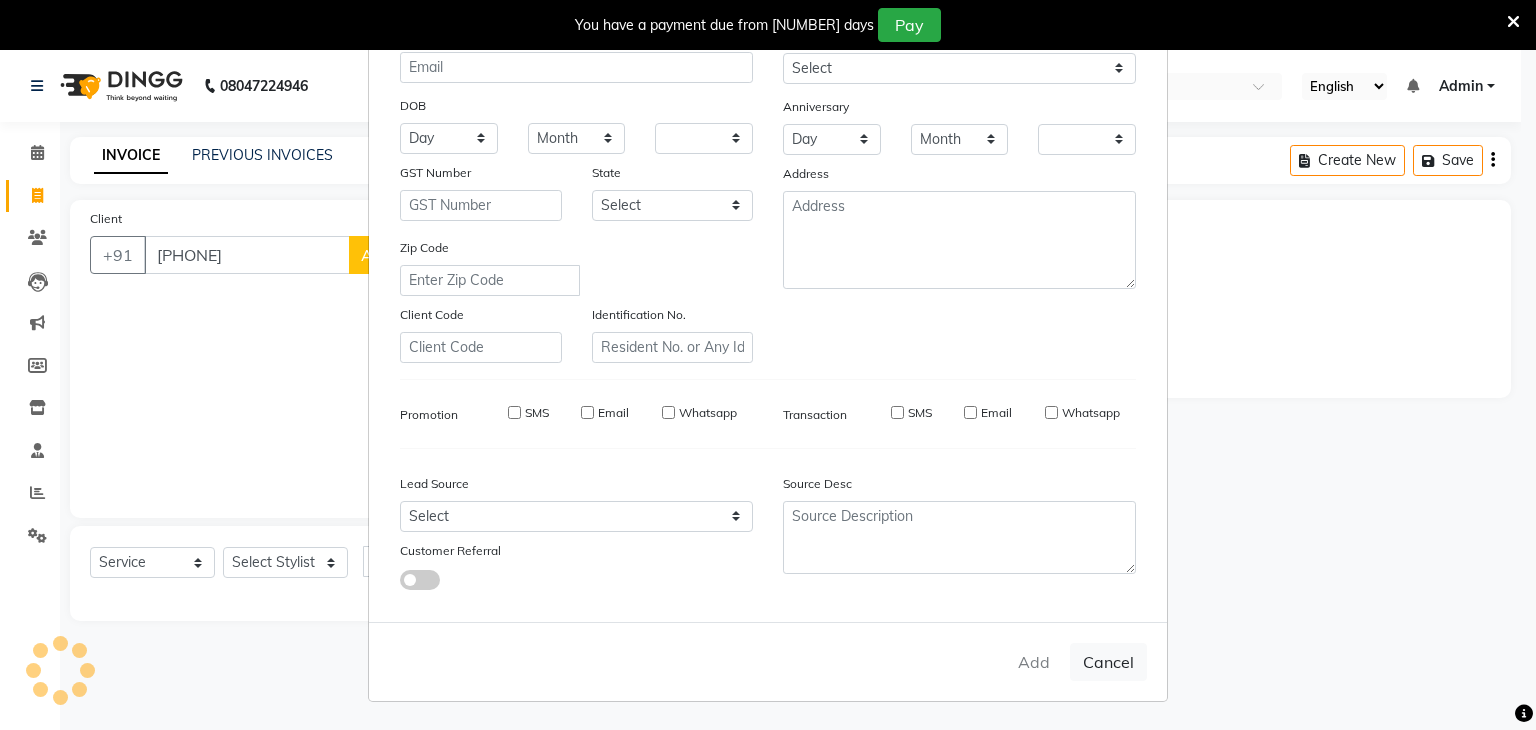 checkbox on "false" 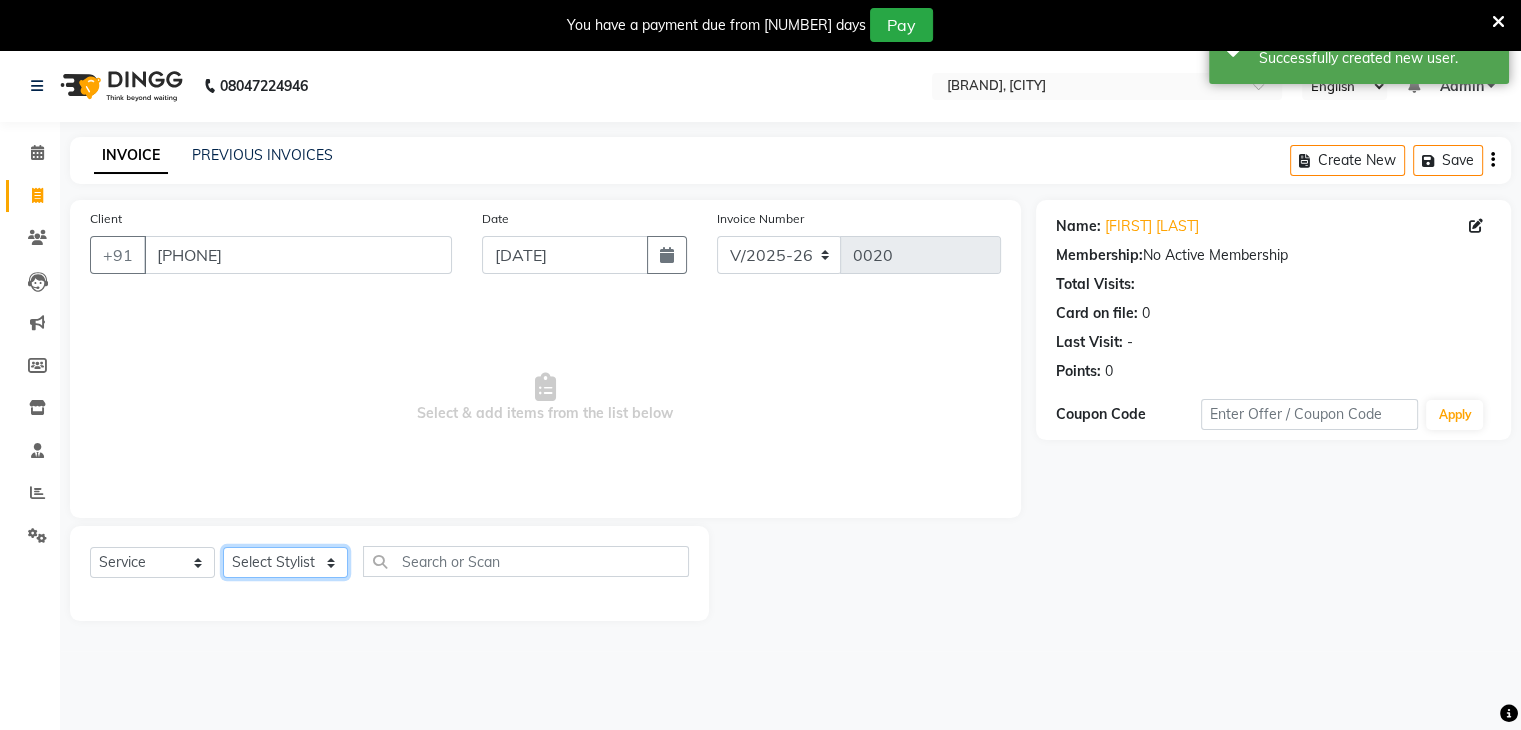 click on "Select Stylist [FIRST] [LAST] [FIRST] [LAST] [FIRST] [LAST] [FIRST] [LAST] [FIRST] [LAST]" 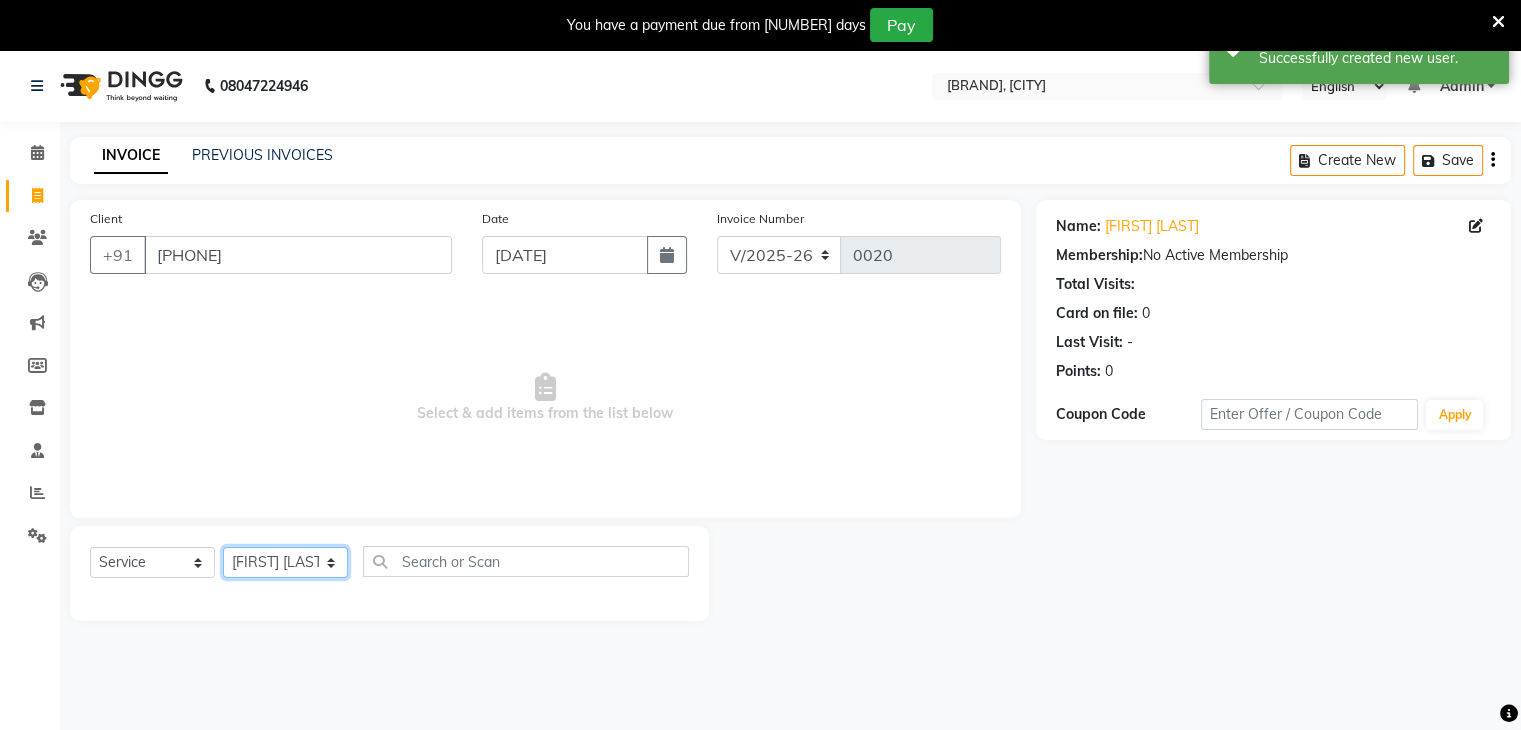 click on "Select Stylist [FIRST] [LAST] [FIRST] [LAST] [FIRST] [LAST] [FIRST] [LAST] [FIRST] [LAST]" 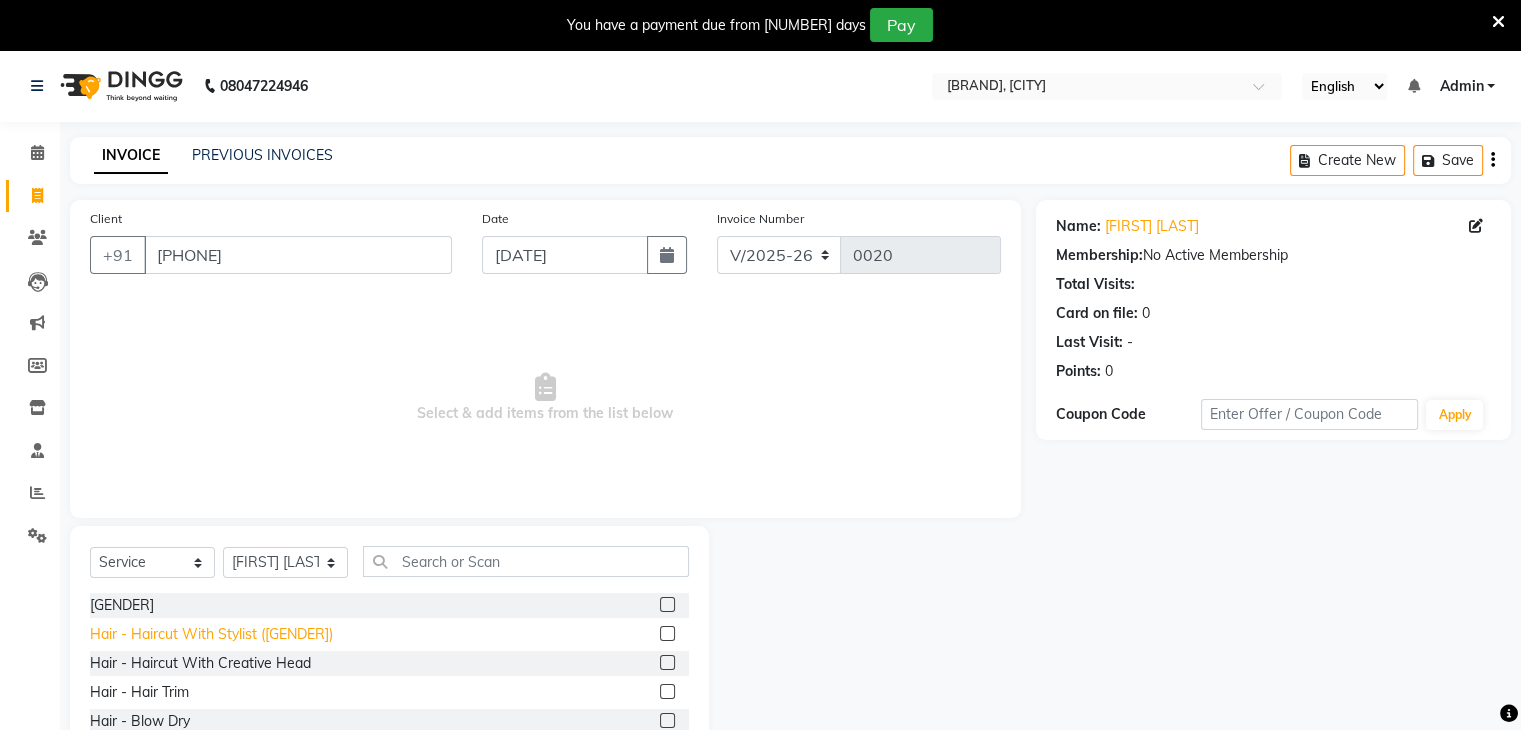 click on "Hair - Haircut With Stylist ([GENDER])" 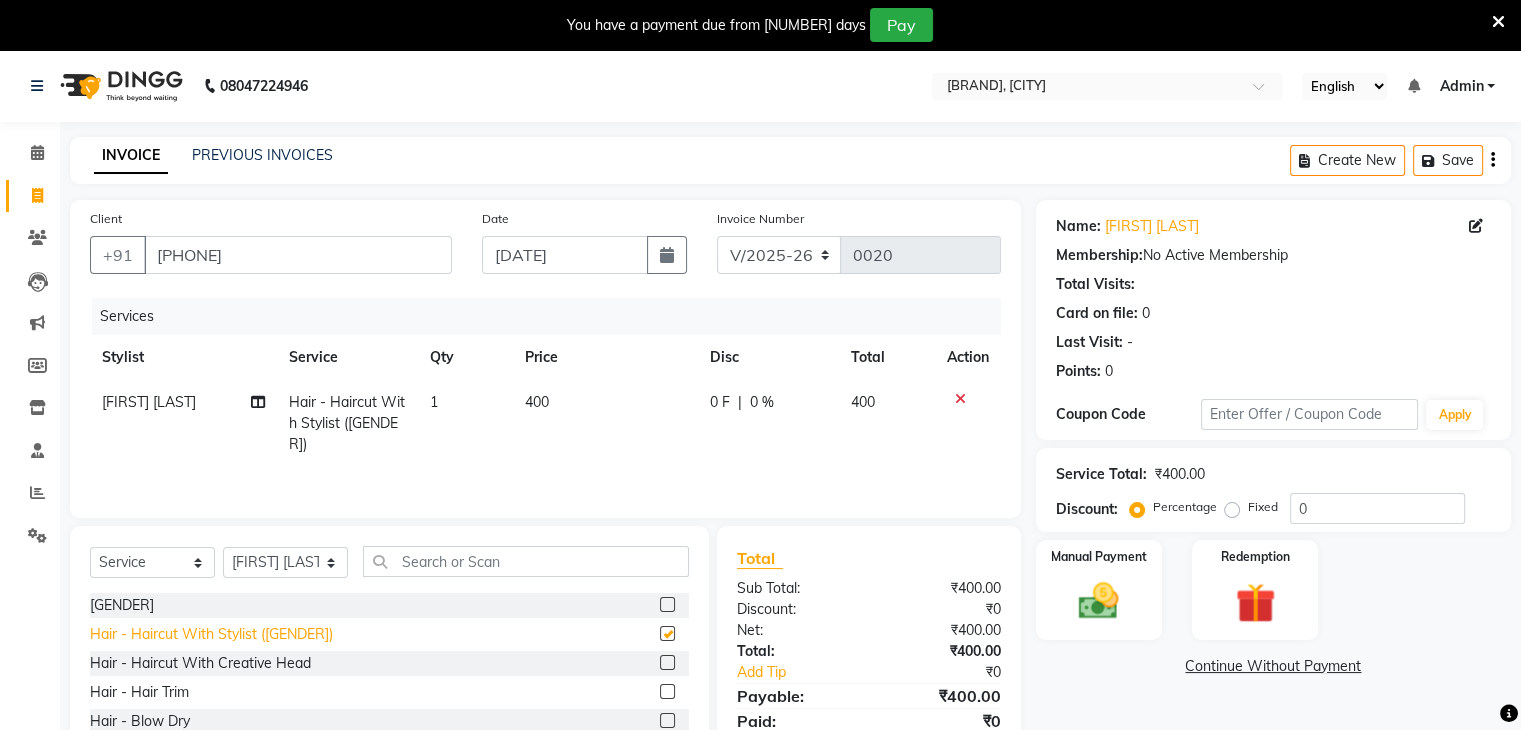 checkbox on "false" 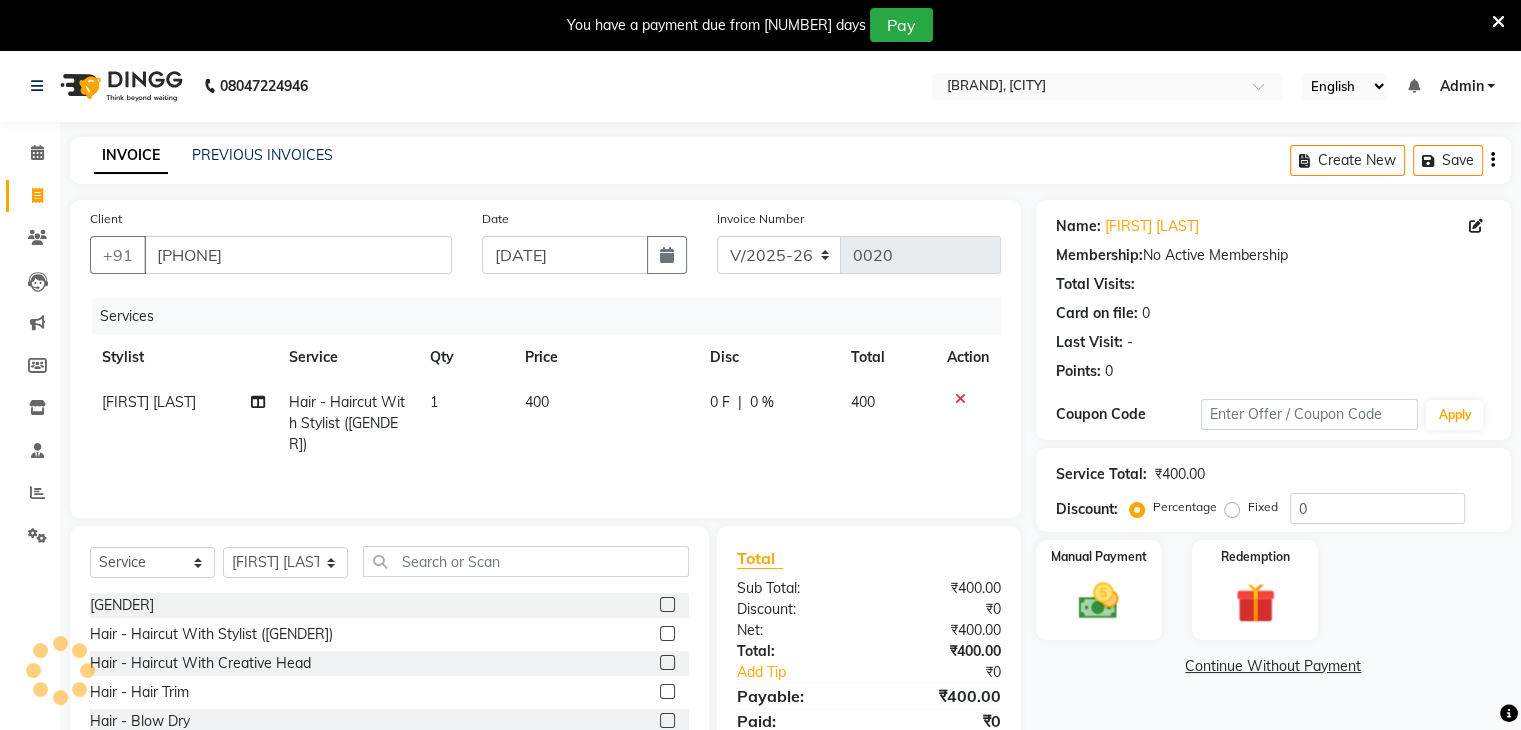 click on "400" 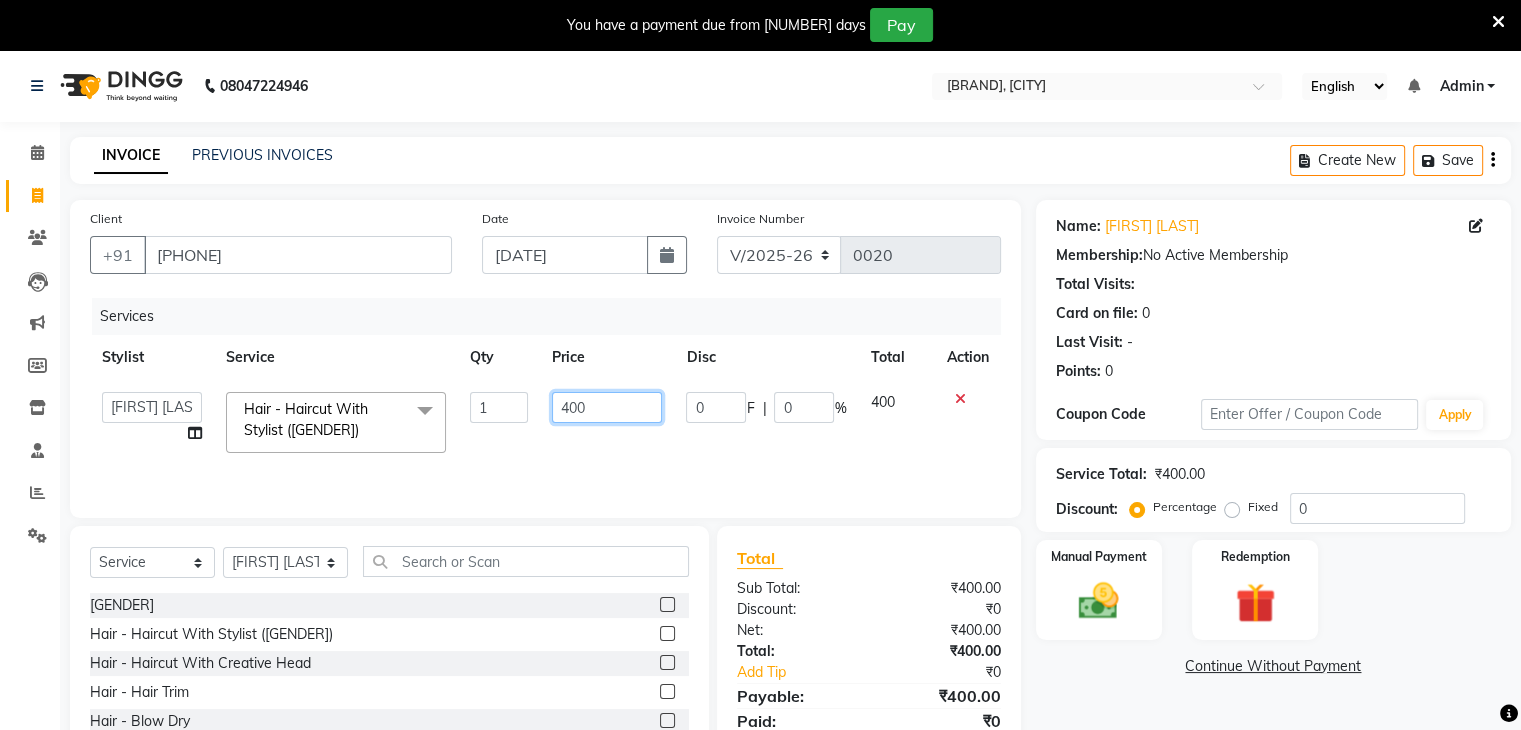 click on "400" 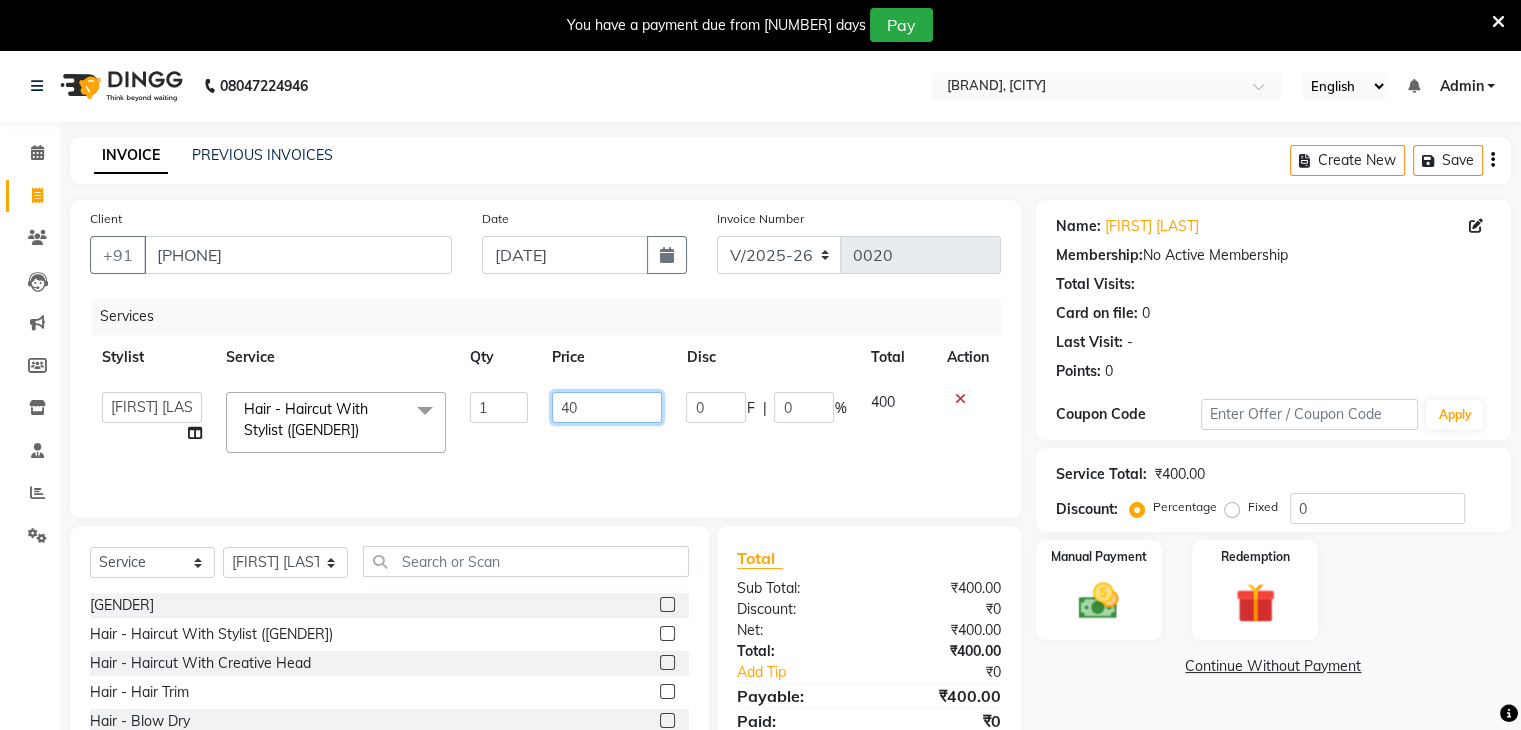 type on "4" 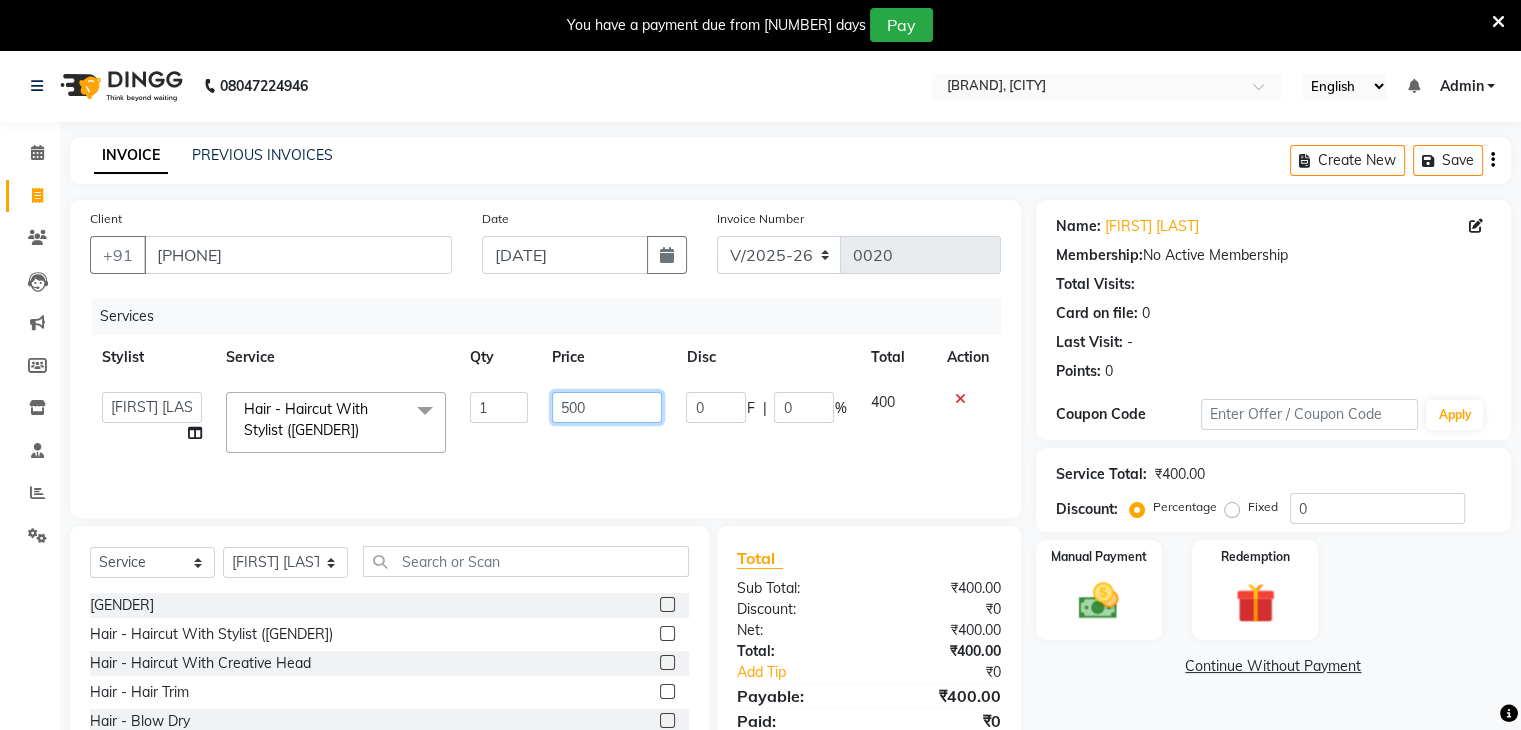 type on "5000" 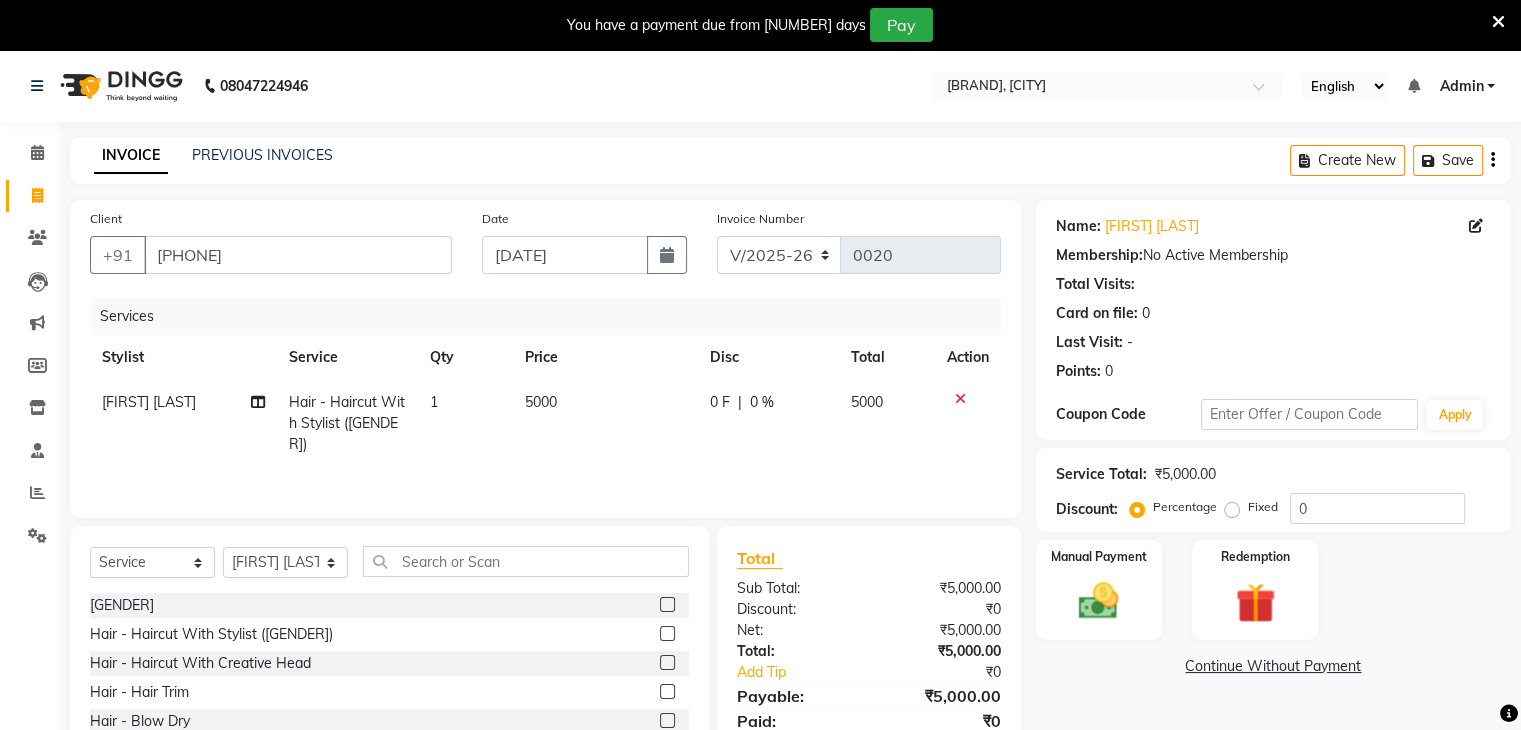 click on "5000" 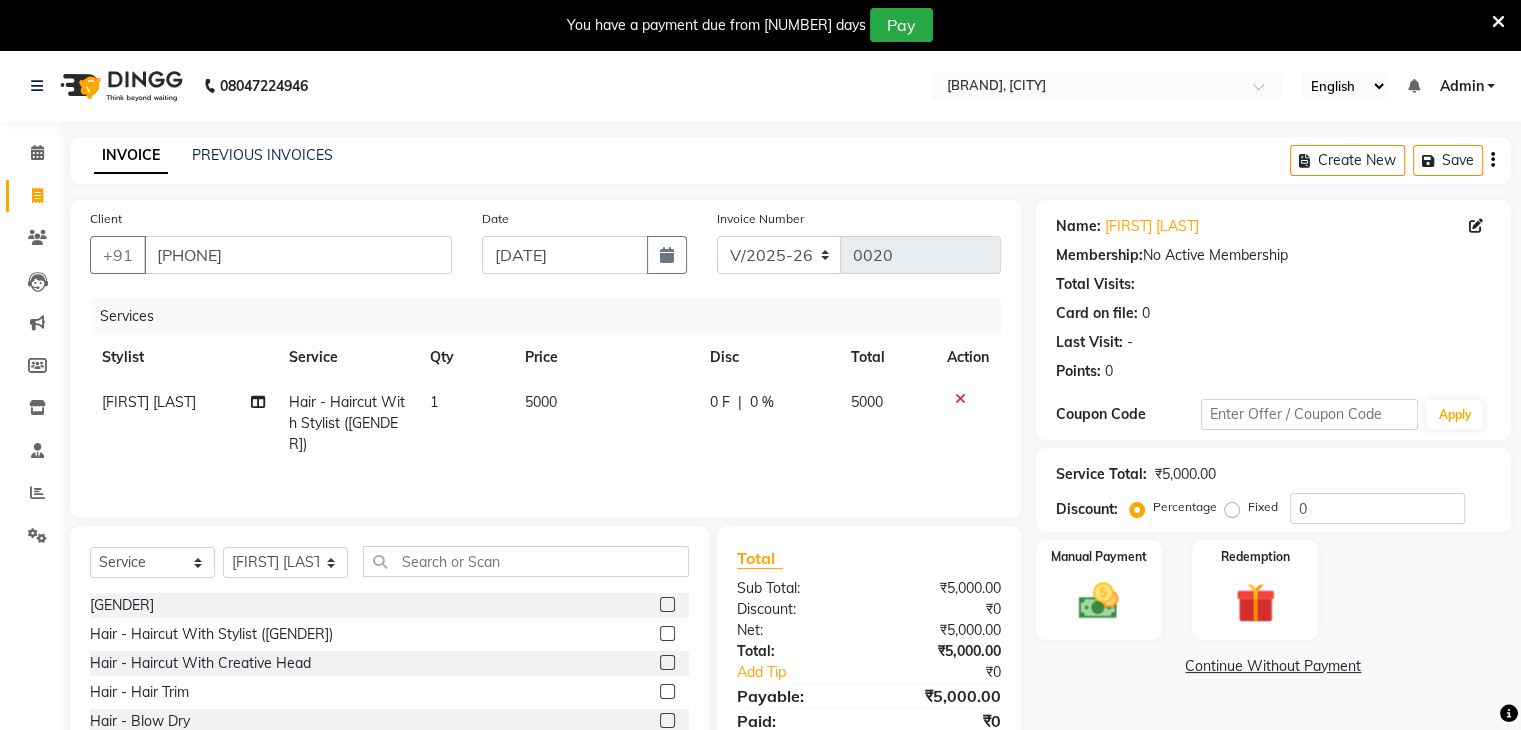 select on "36483" 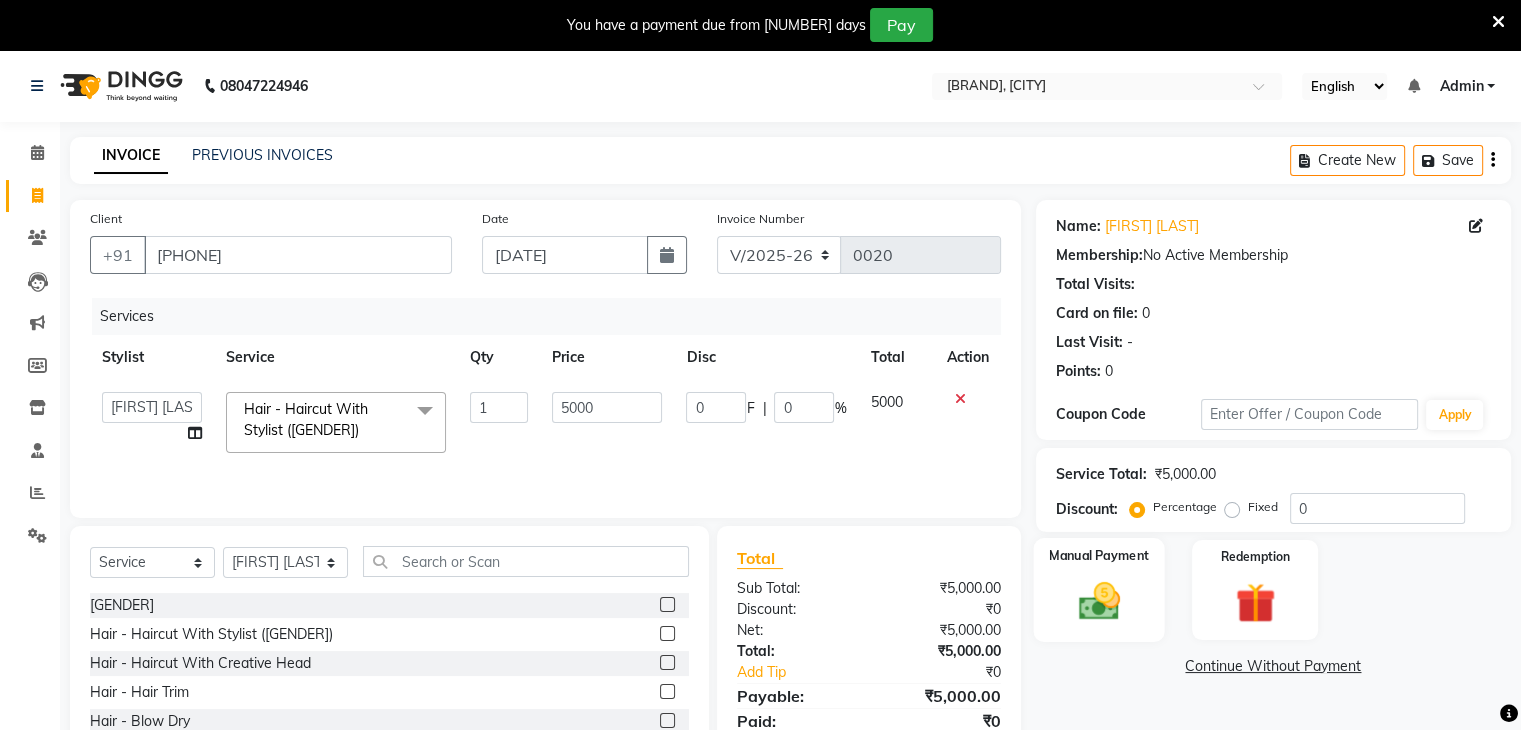 click 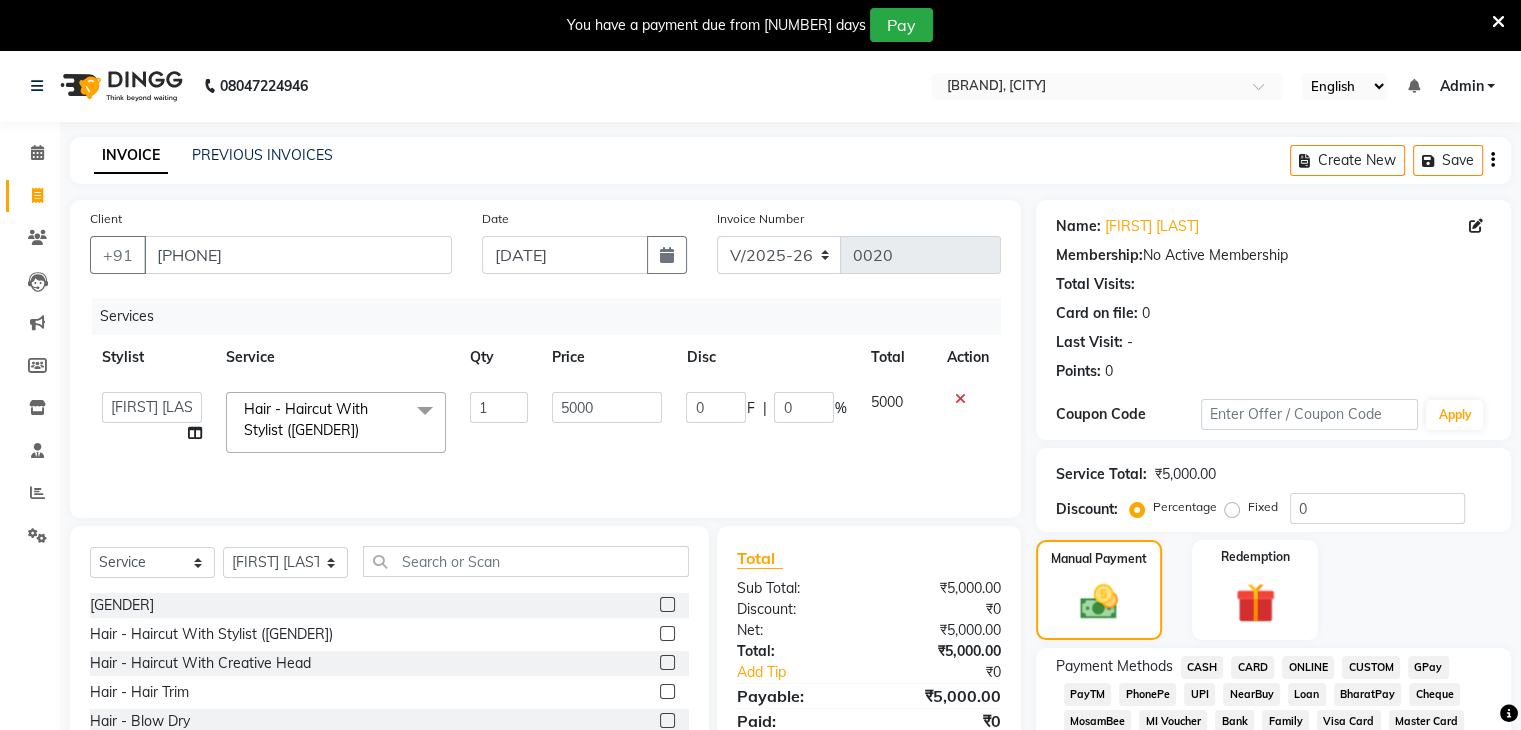 click on "ONLINE" 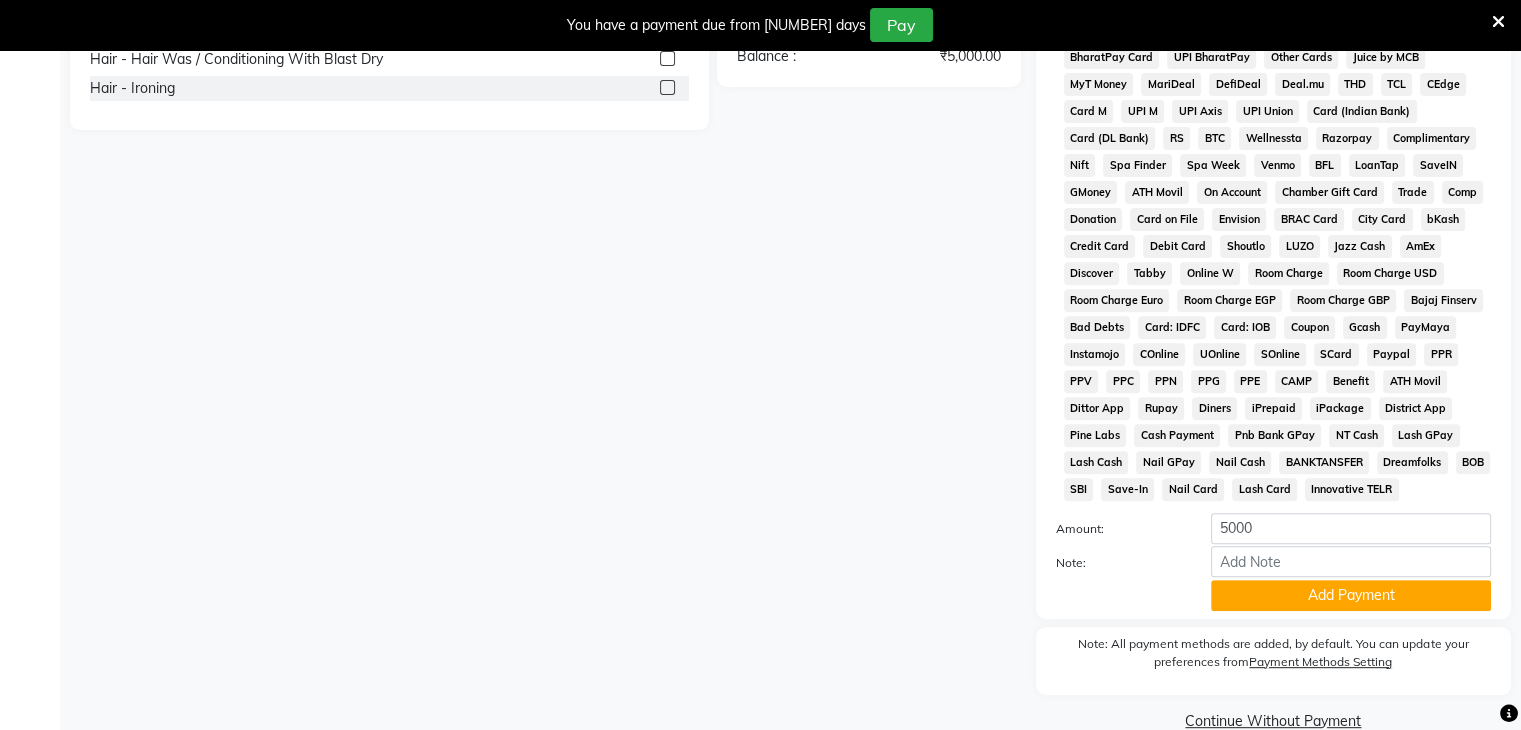 scroll, scrollTop: 692, scrollLeft: 0, axis: vertical 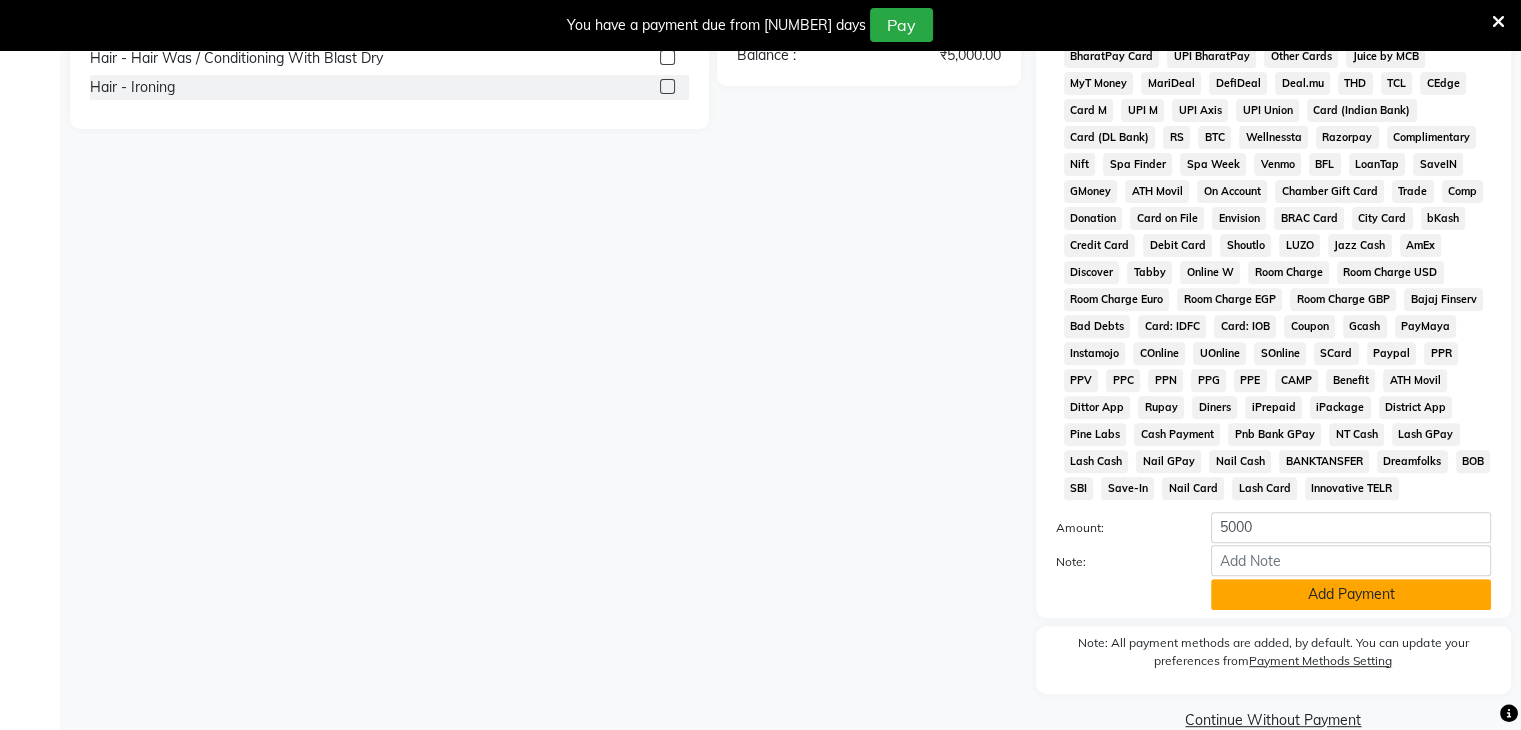 click on "Add Payment" 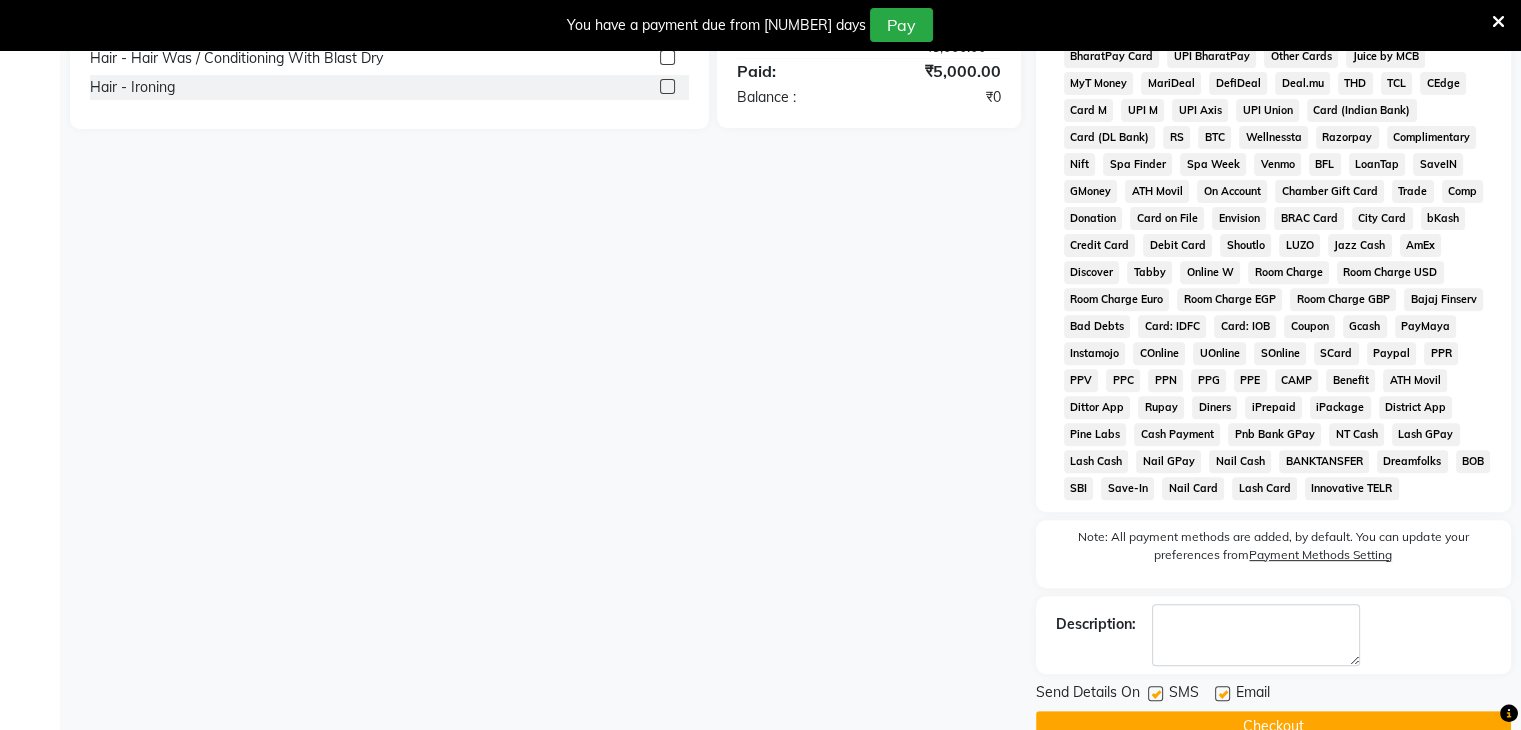 scroll, scrollTop: 748, scrollLeft: 0, axis: vertical 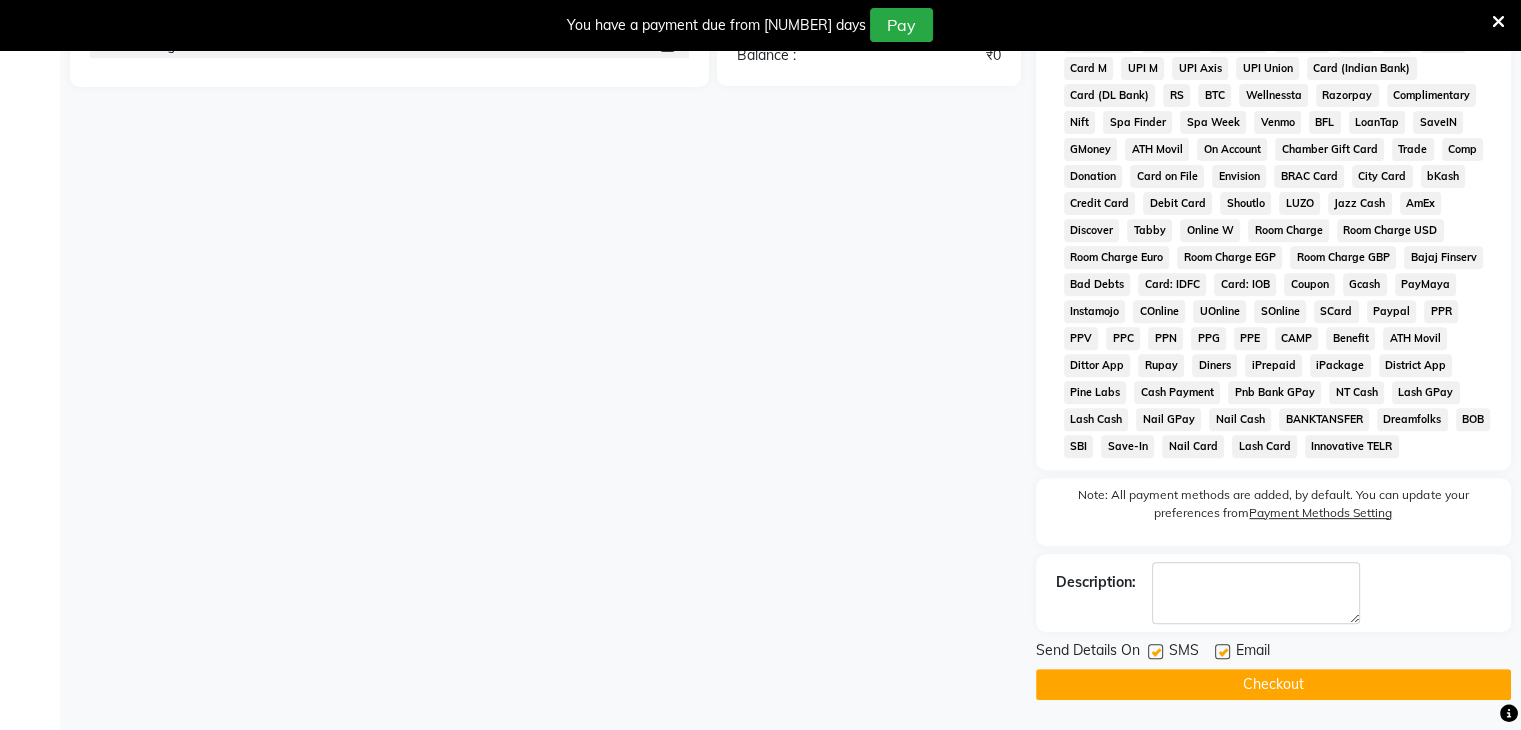 click on "Checkout" 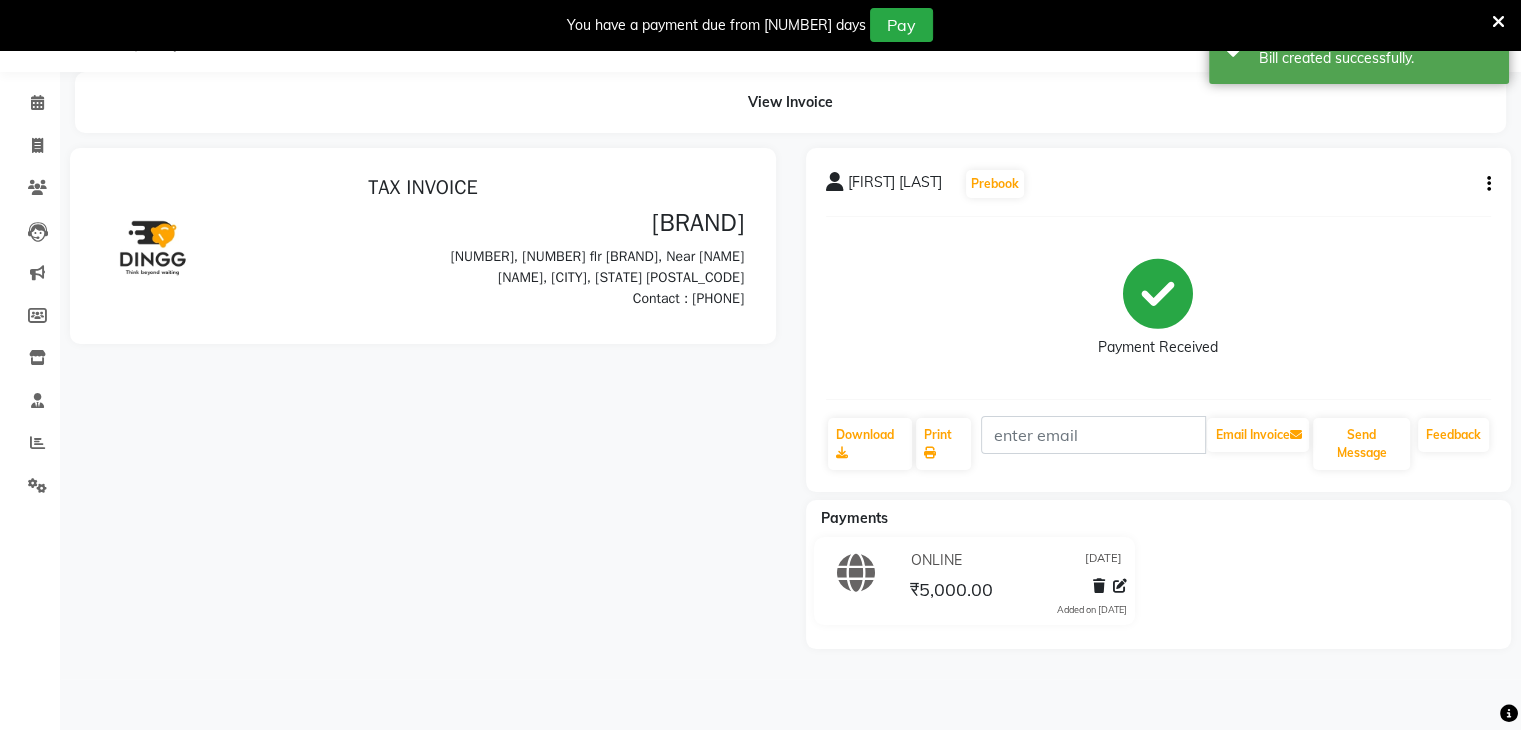 scroll, scrollTop: 0, scrollLeft: 0, axis: both 